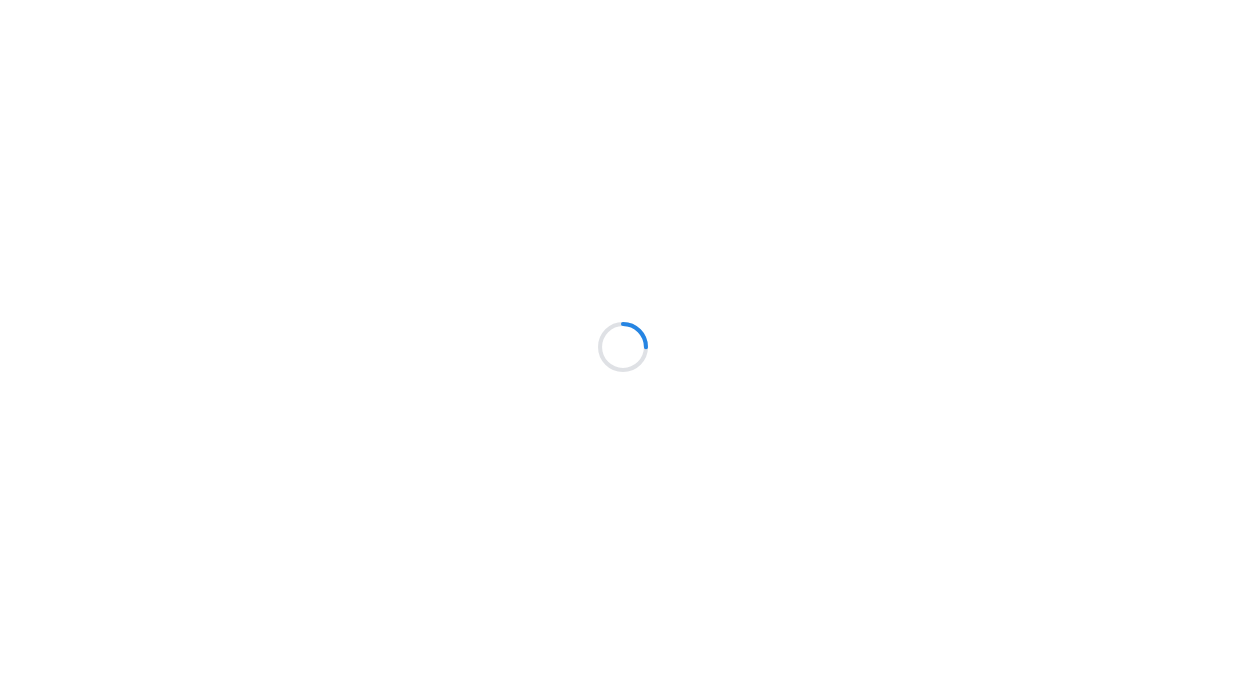 scroll, scrollTop: 0, scrollLeft: 0, axis: both 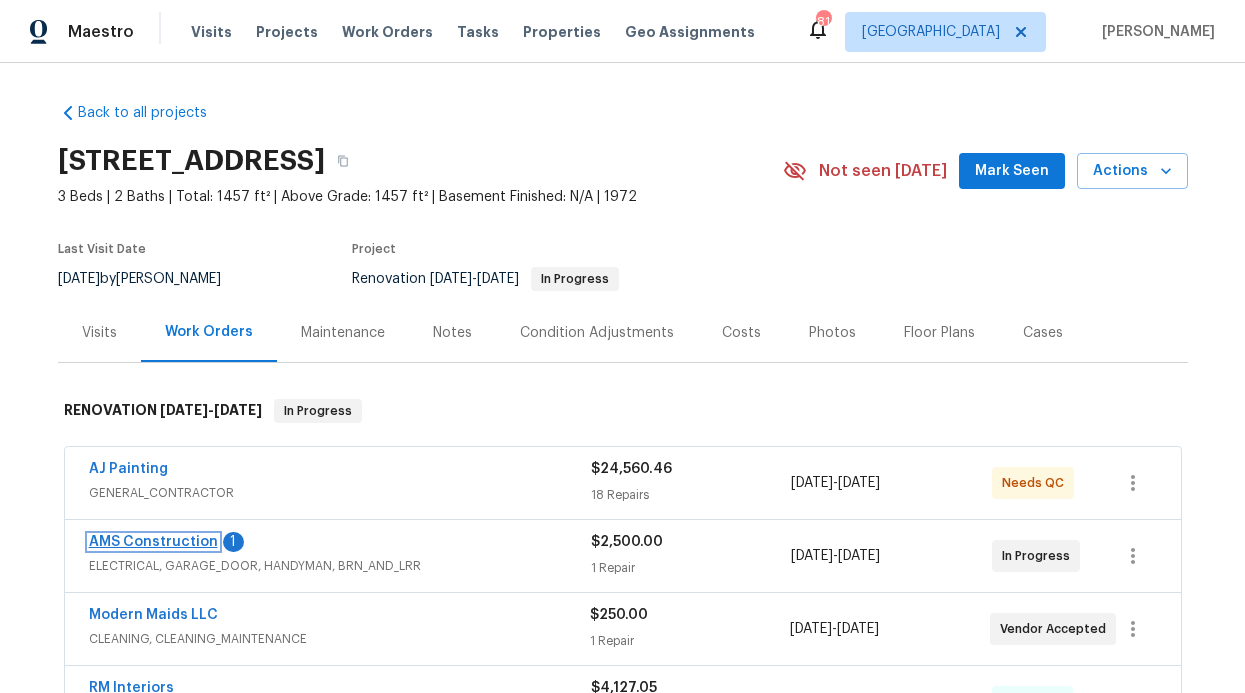 click on "AMS Construction" at bounding box center [153, 542] 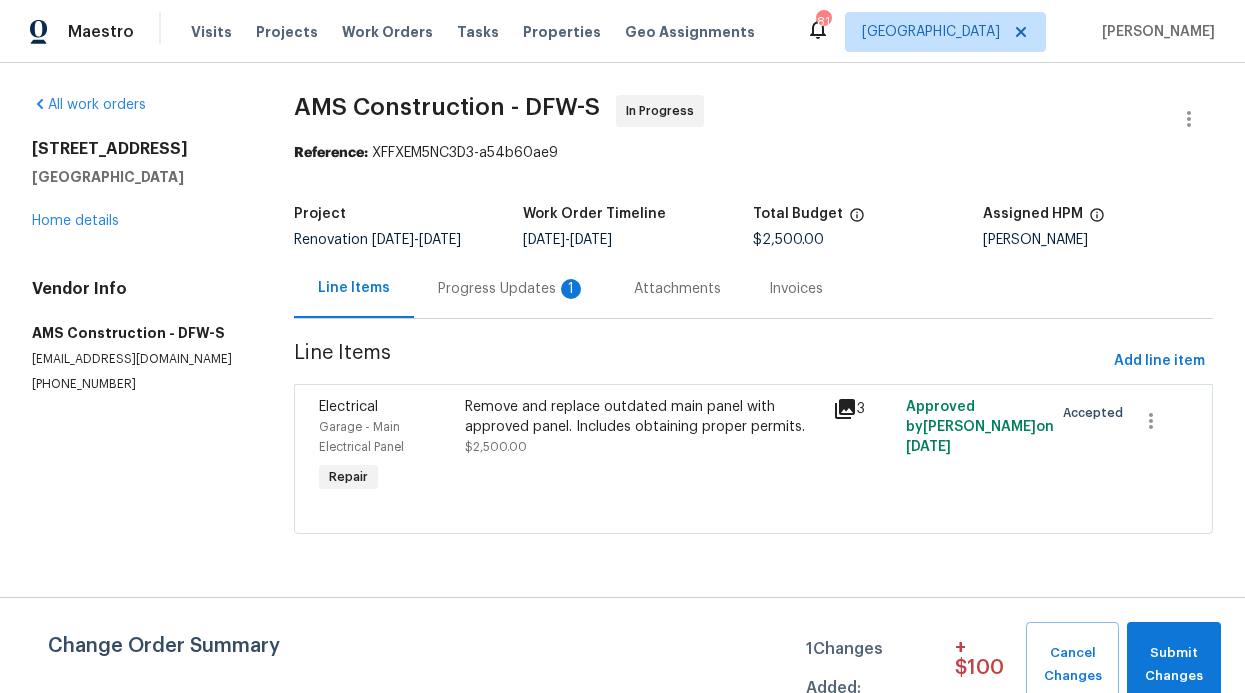 click on "Progress Updates 1" at bounding box center [512, 288] 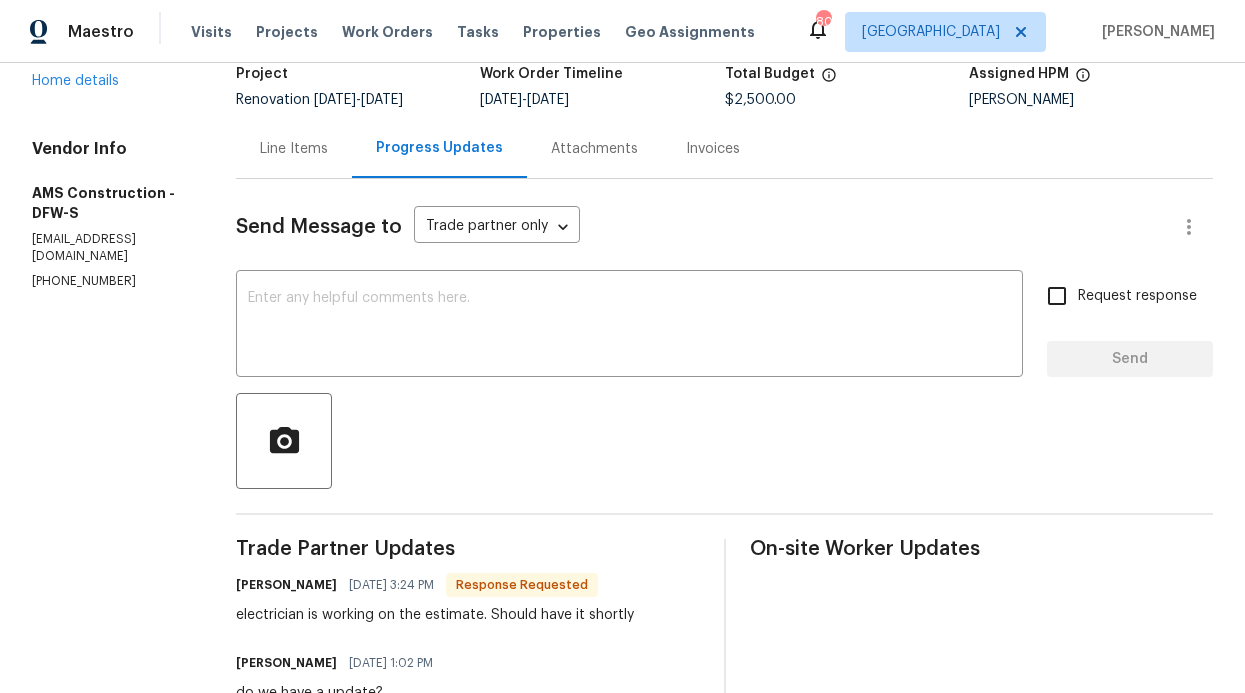 scroll, scrollTop: 143, scrollLeft: 0, axis: vertical 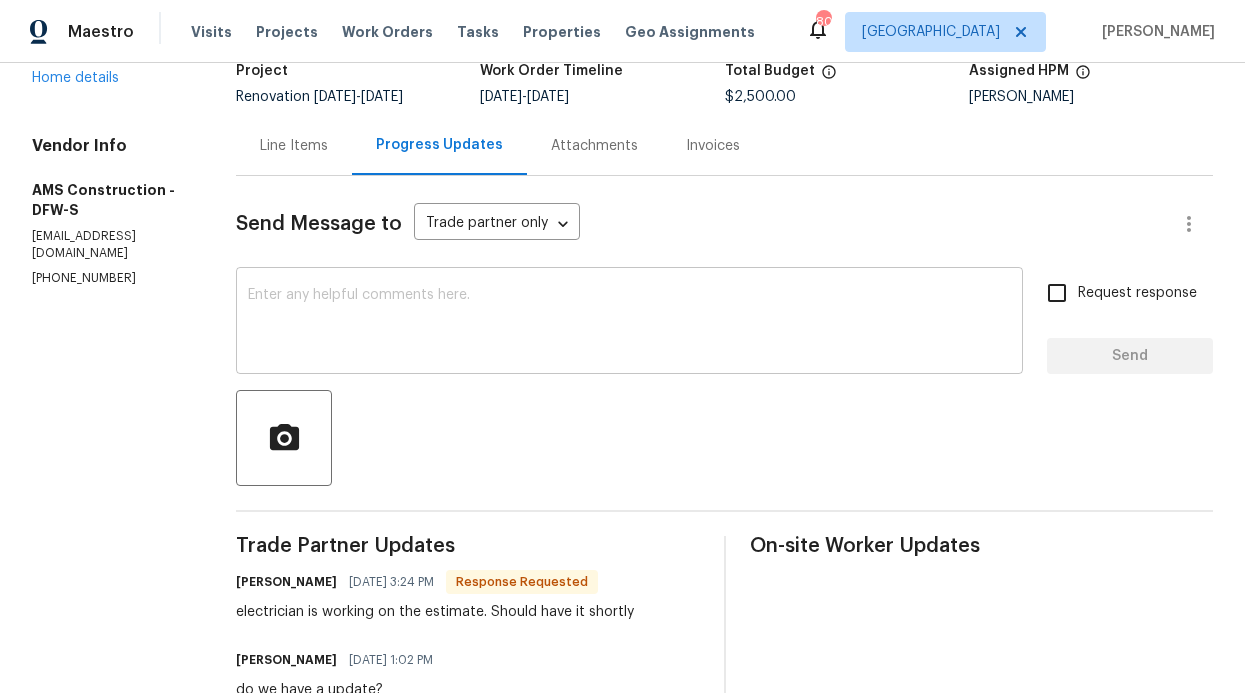 click on "x ​" at bounding box center [629, 323] 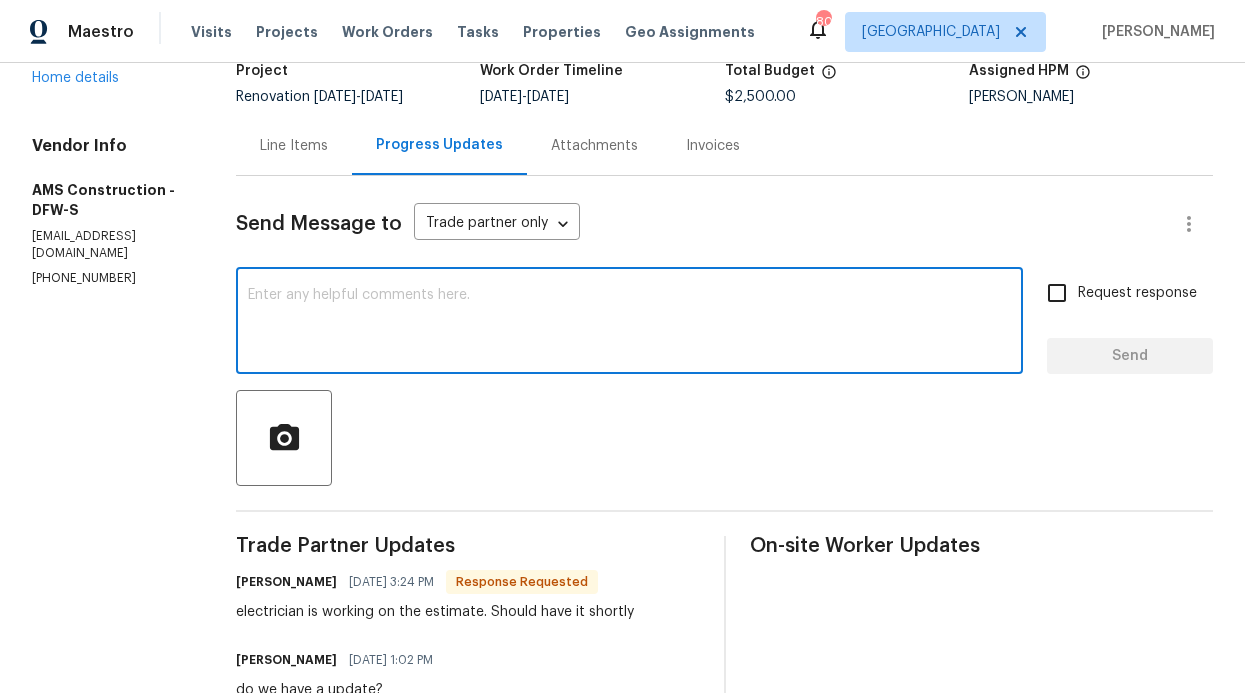 click at bounding box center [629, 323] 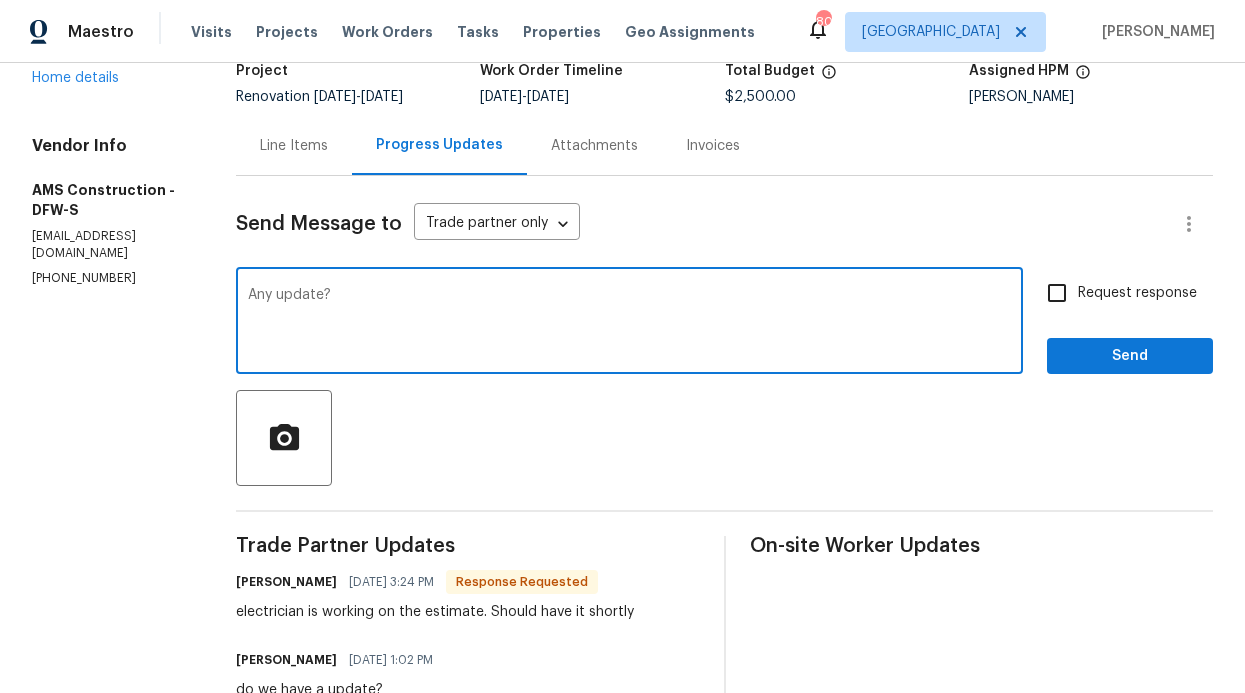 type on "Any update?" 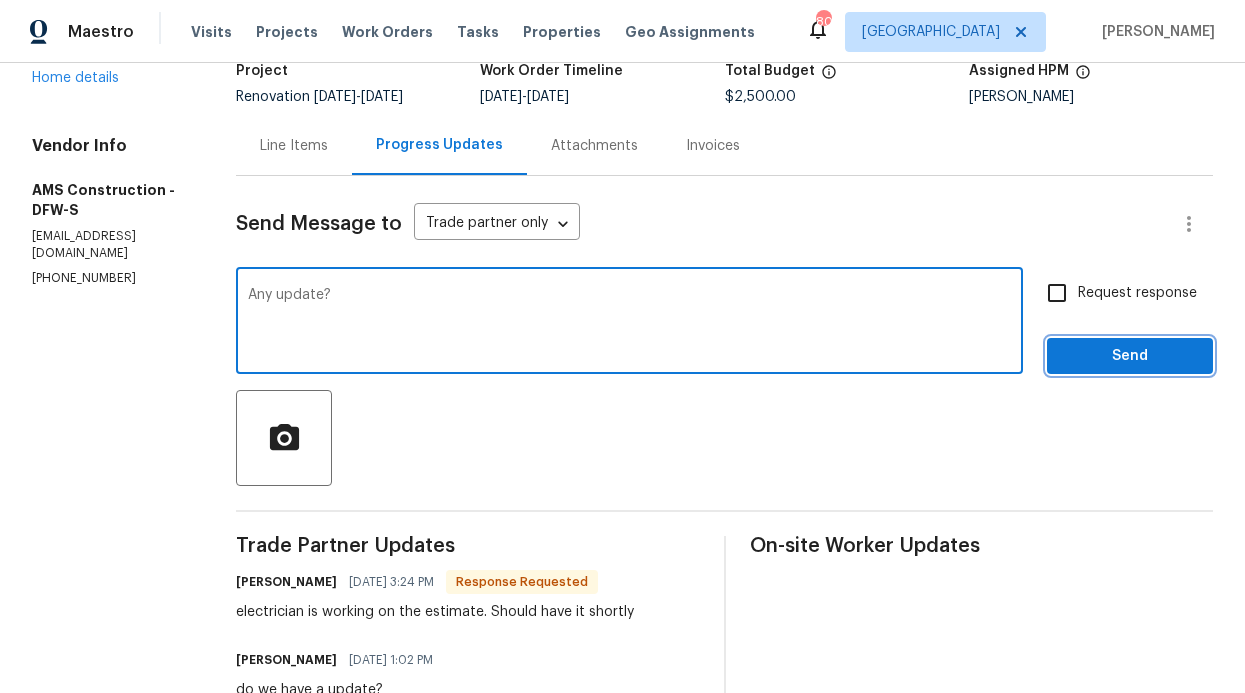 click on "Send" at bounding box center [1130, 356] 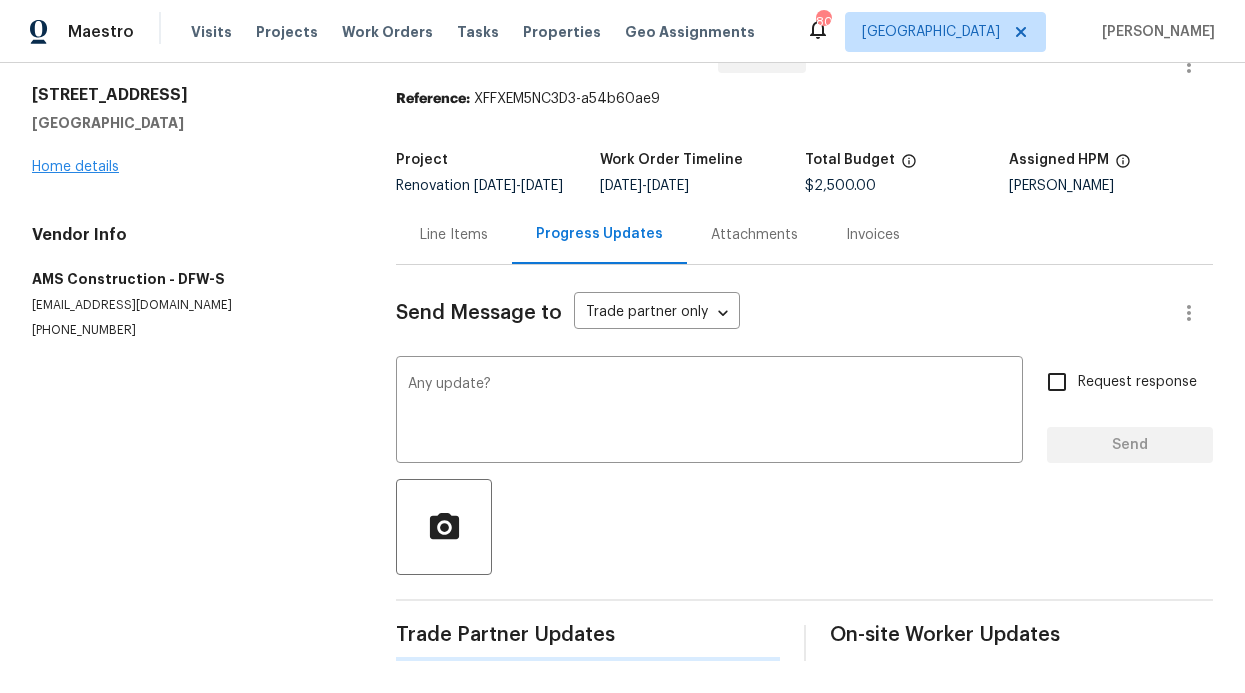 type 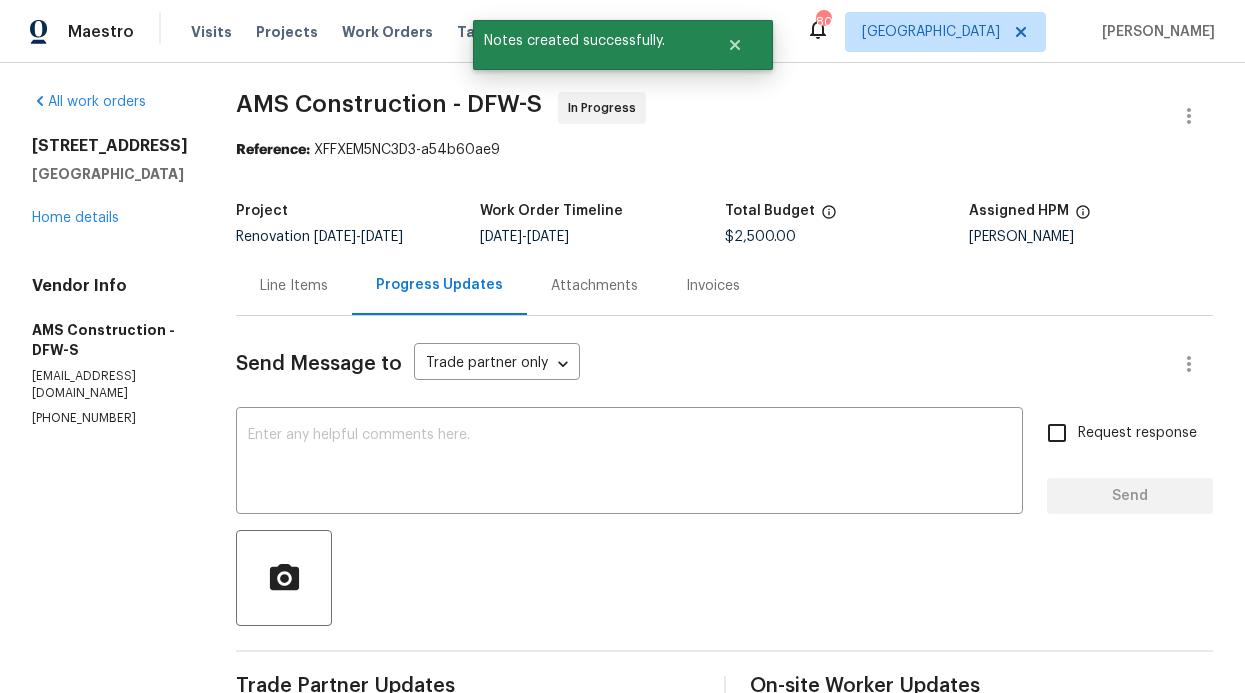 scroll, scrollTop: 0, scrollLeft: 0, axis: both 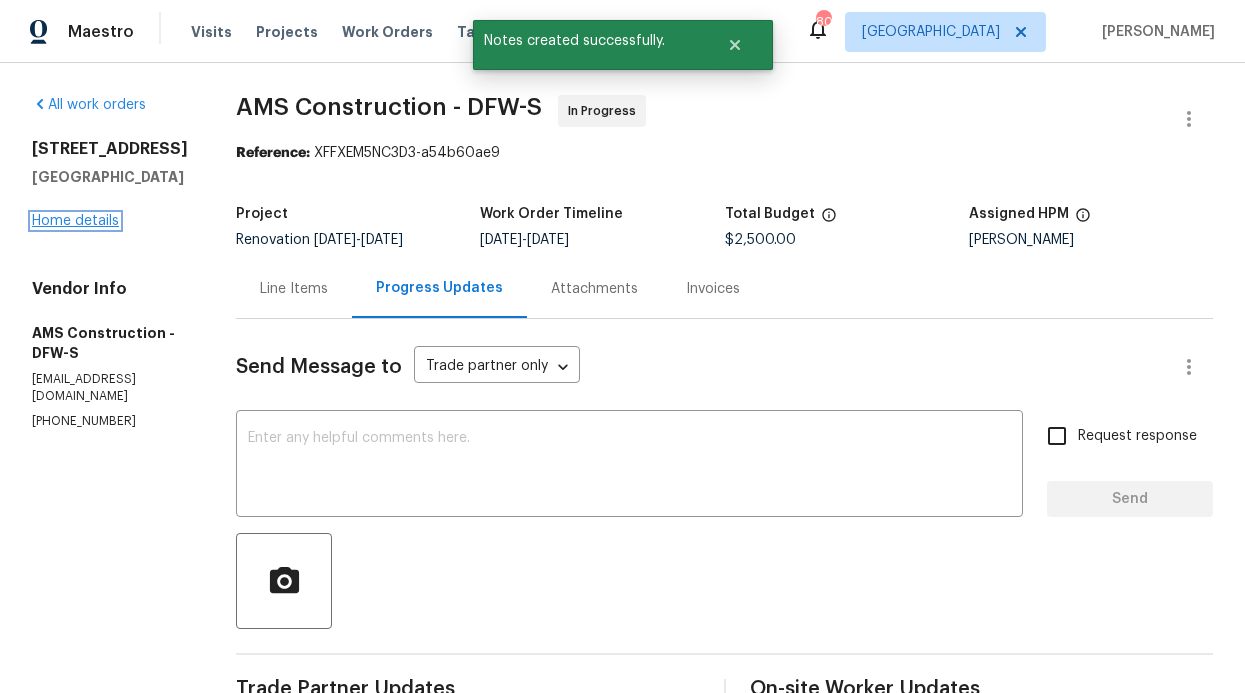 click on "Home details" at bounding box center (75, 221) 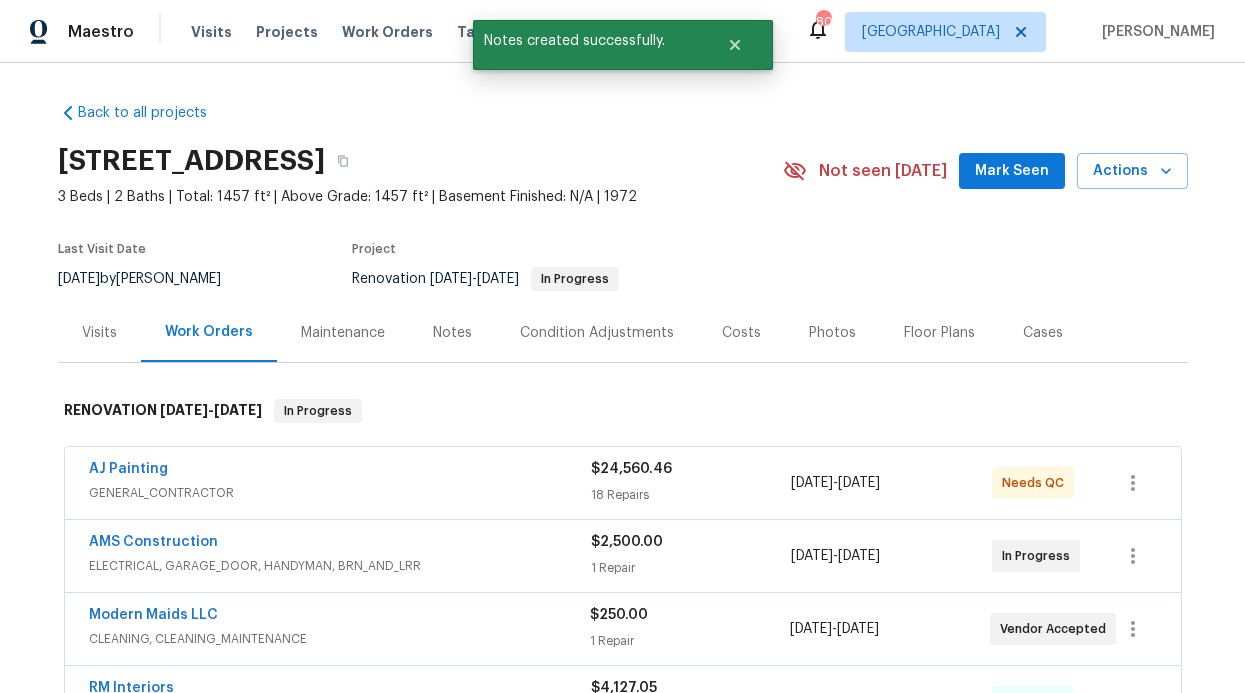 click on "[STREET_ADDRESS] 3 Beds | 2 Baths | Total: 1457 ft² | Above Grade: 1457 ft² | Basement Finished: N/A | 1972 Not seen [DATE] Mark Seen Actions" at bounding box center (623, 171) 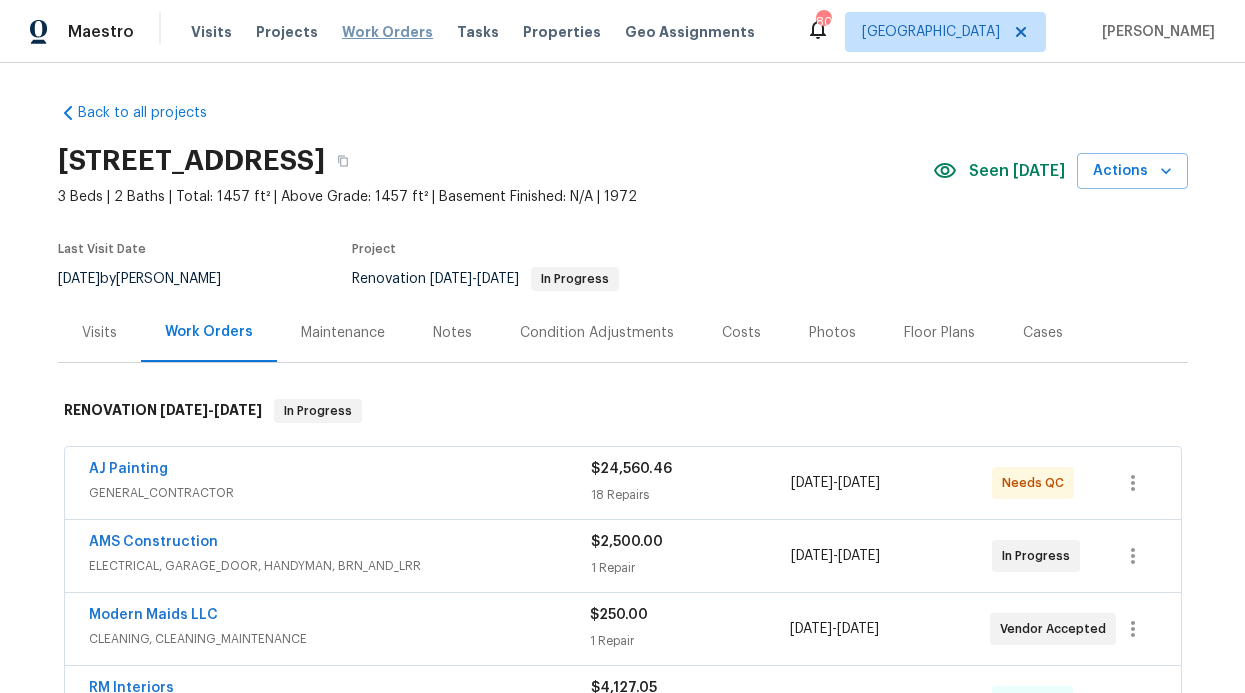 click on "Work Orders" at bounding box center [387, 32] 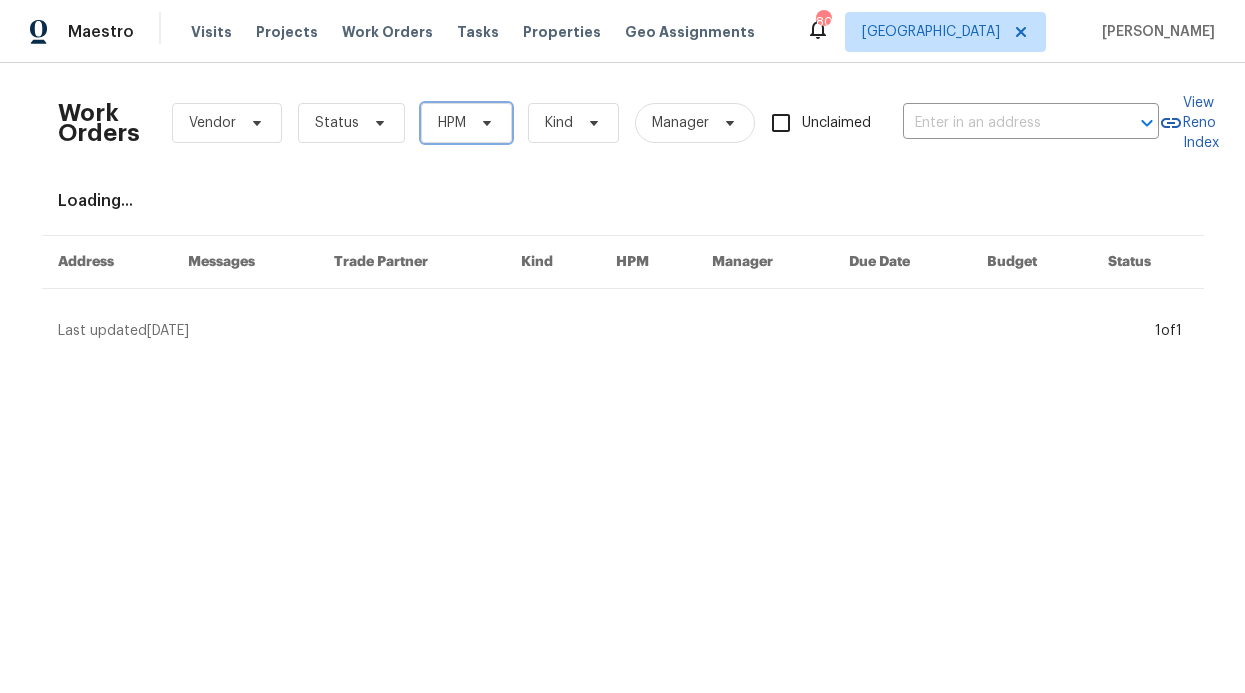 click on "HPM" at bounding box center [466, 123] 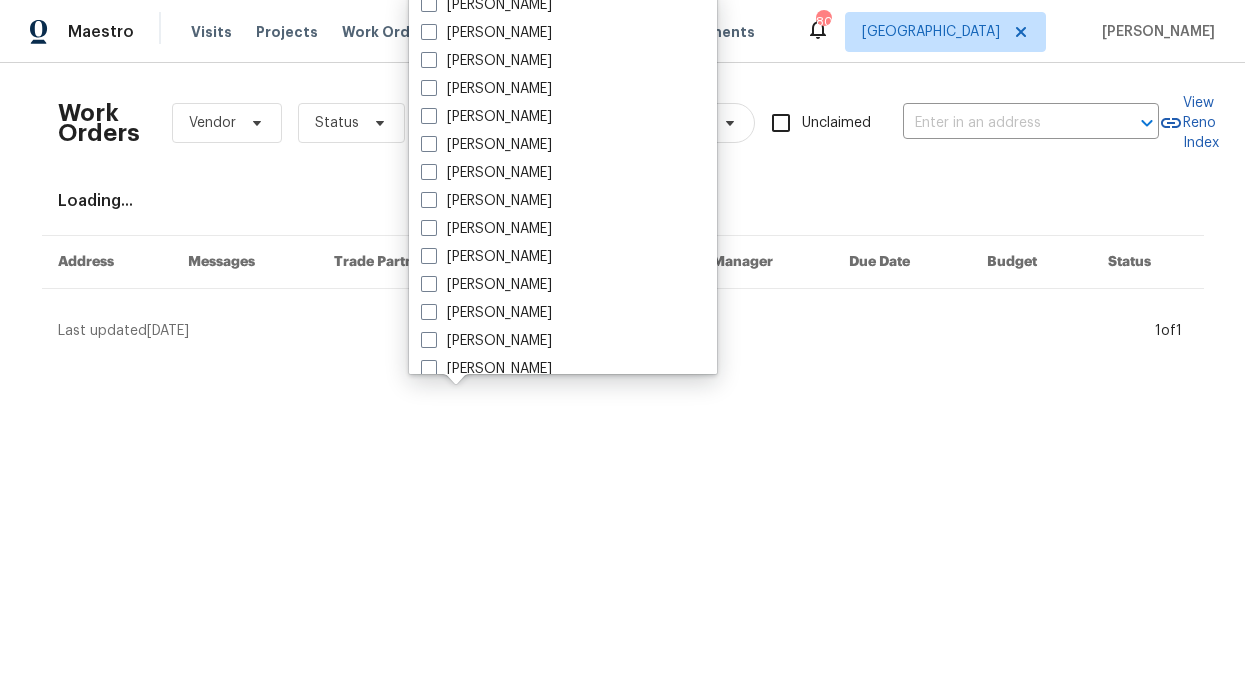 scroll, scrollTop: 1116, scrollLeft: 0, axis: vertical 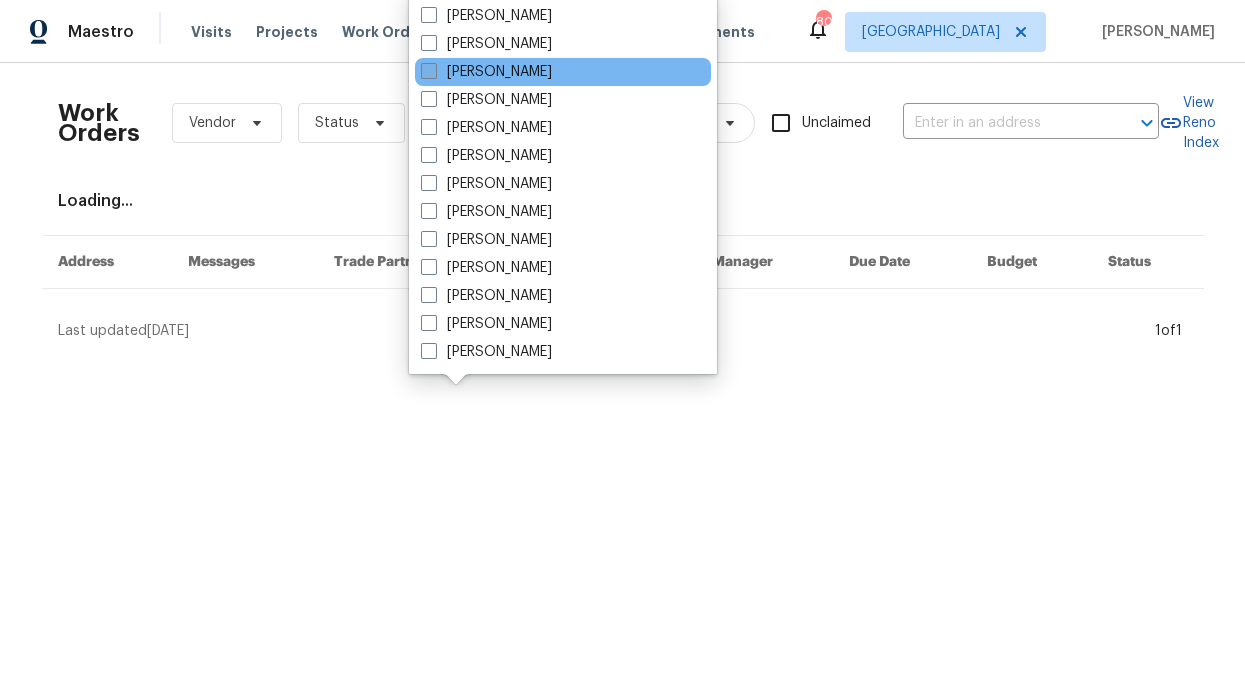 click on "[PERSON_NAME]" at bounding box center [486, 72] 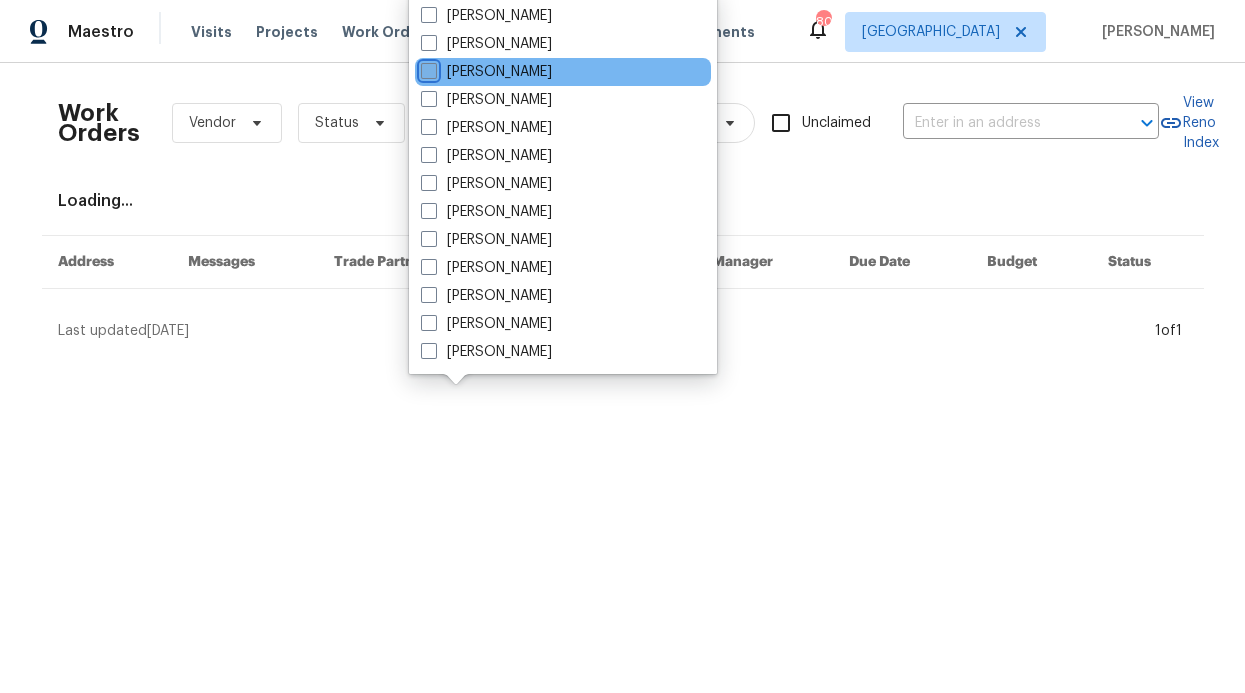 click on "[PERSON_NAME]" at bounding box center [427, 68] 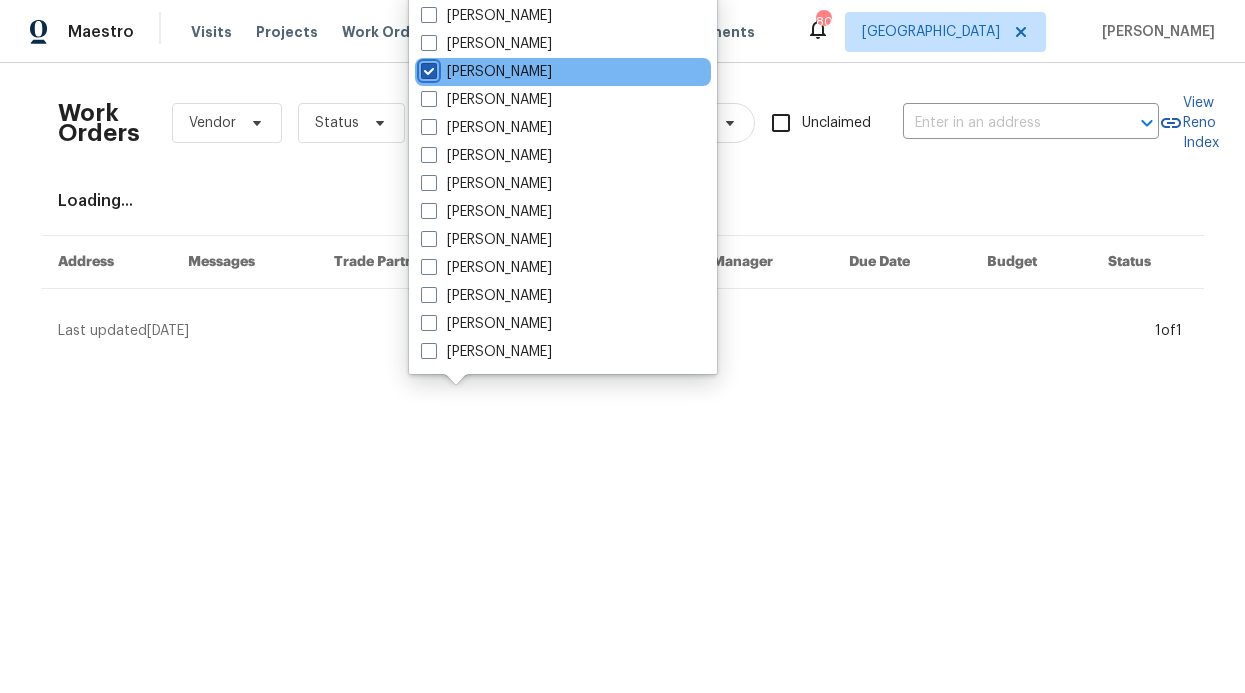 checkbox on "true" 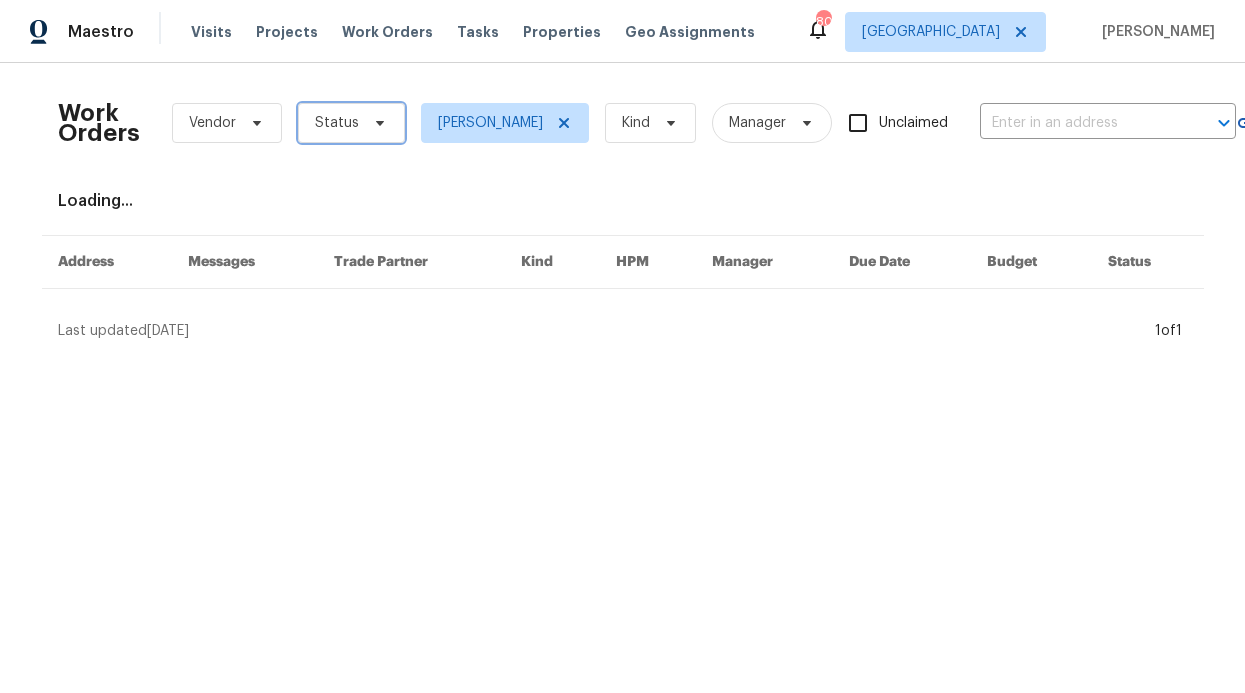 click on "Status" at bounding box center [351, 123] 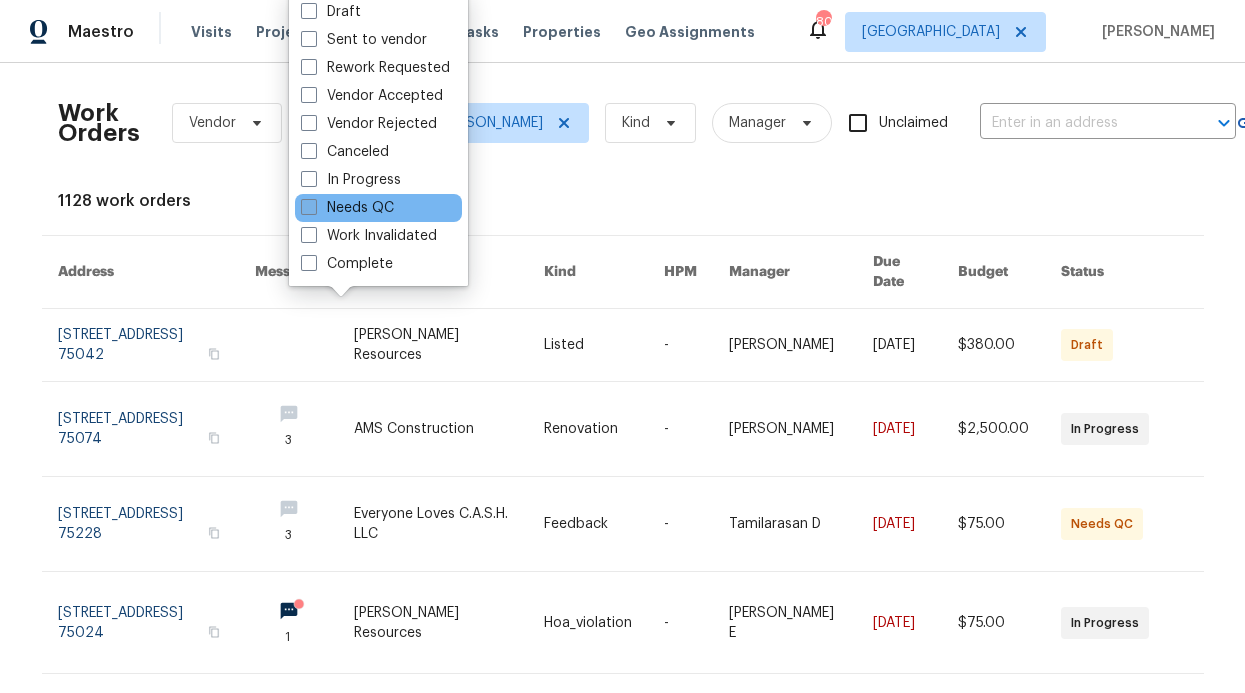 click on "Needs QC" at bounding box center (347, 208) 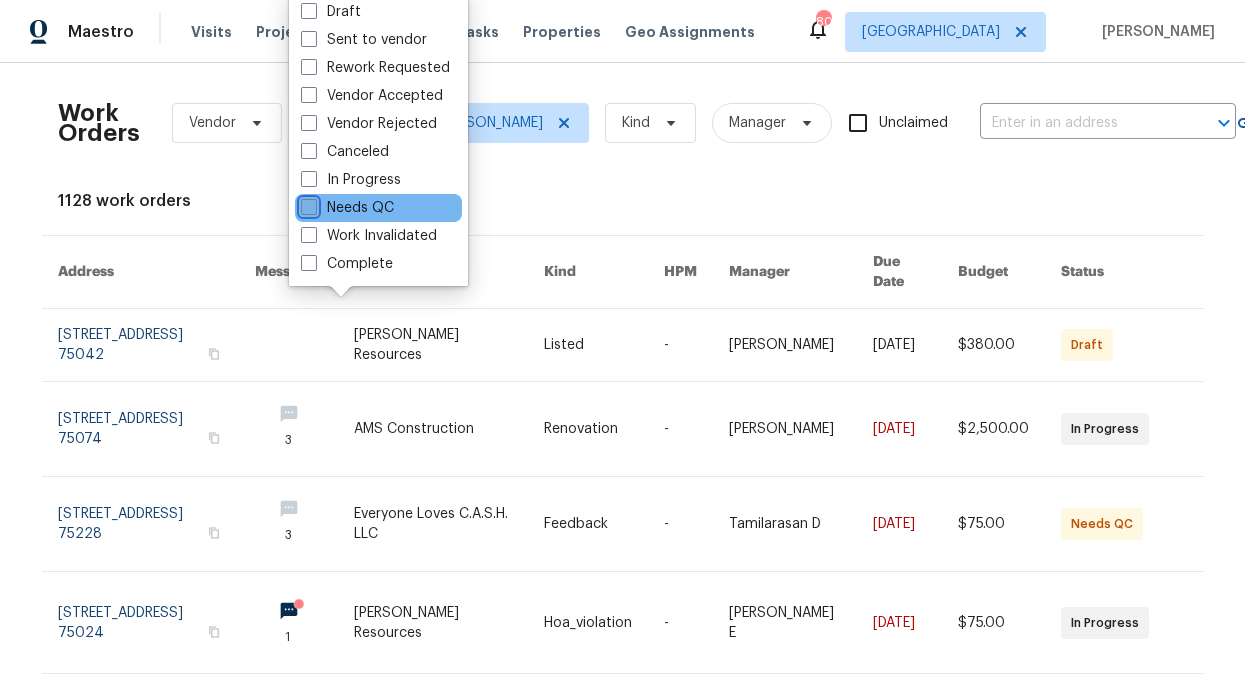 click on "Needs QC" at bounding box center (307, 204) 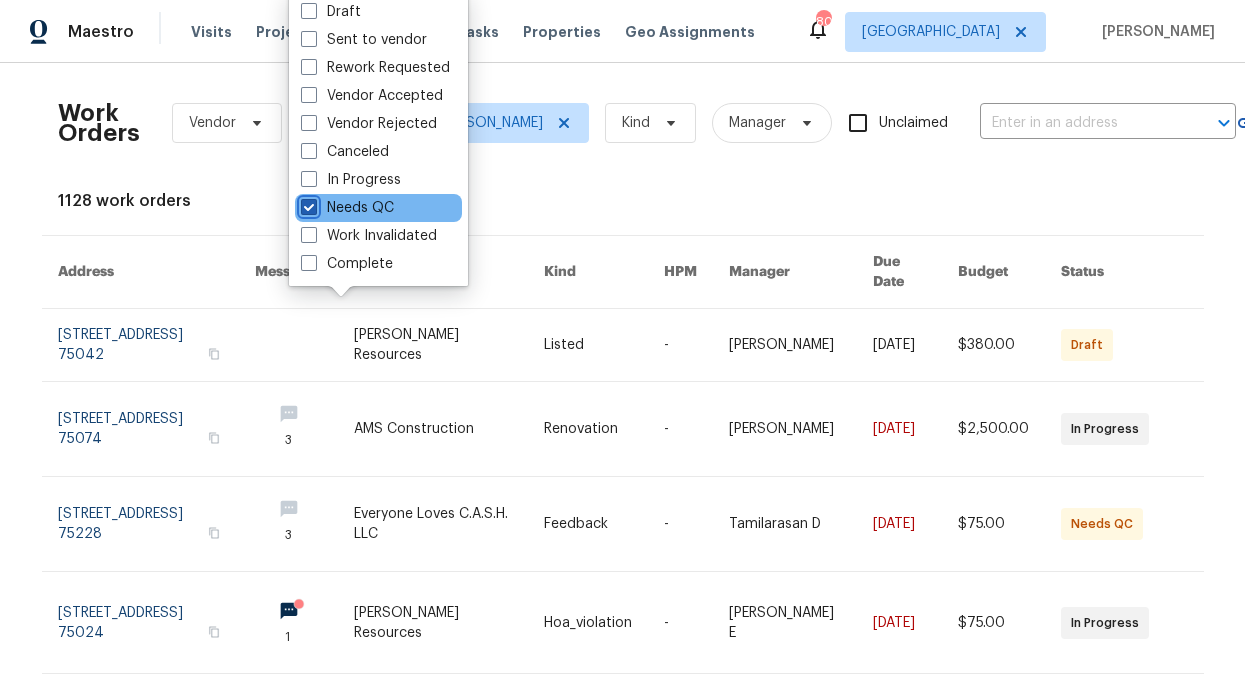 checkbox on "true" 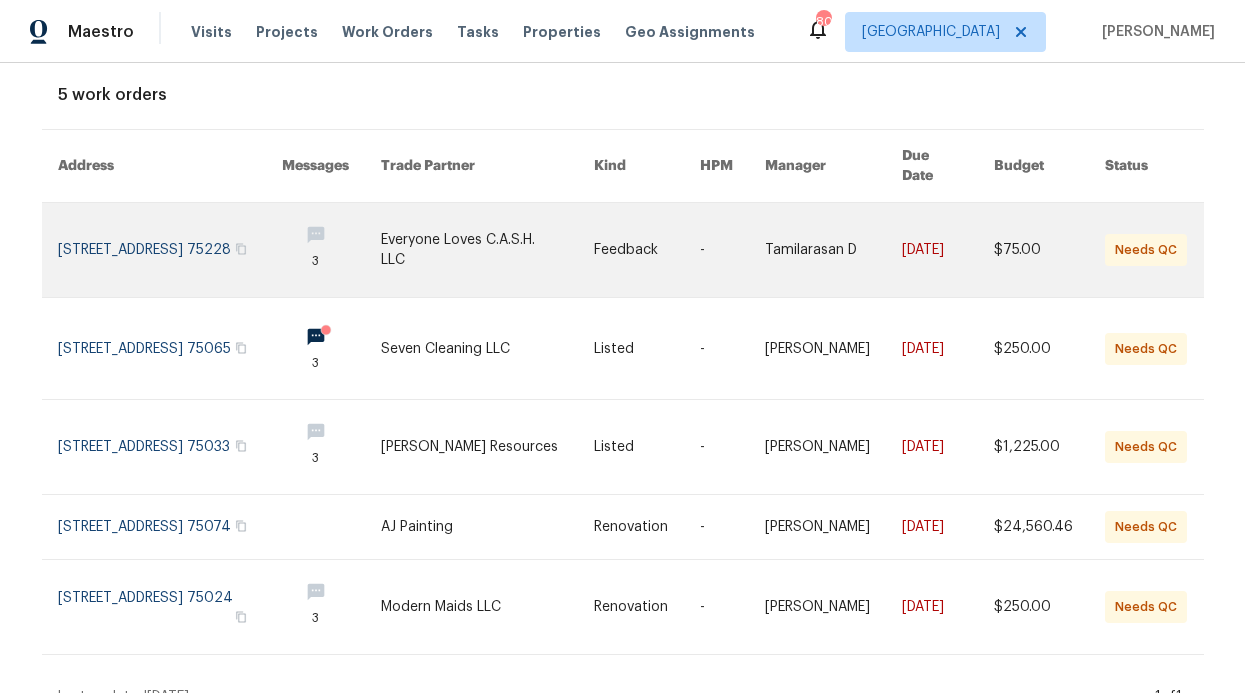 scroll, scrollTop: 137, scrollLeft: 0, axis: vertical 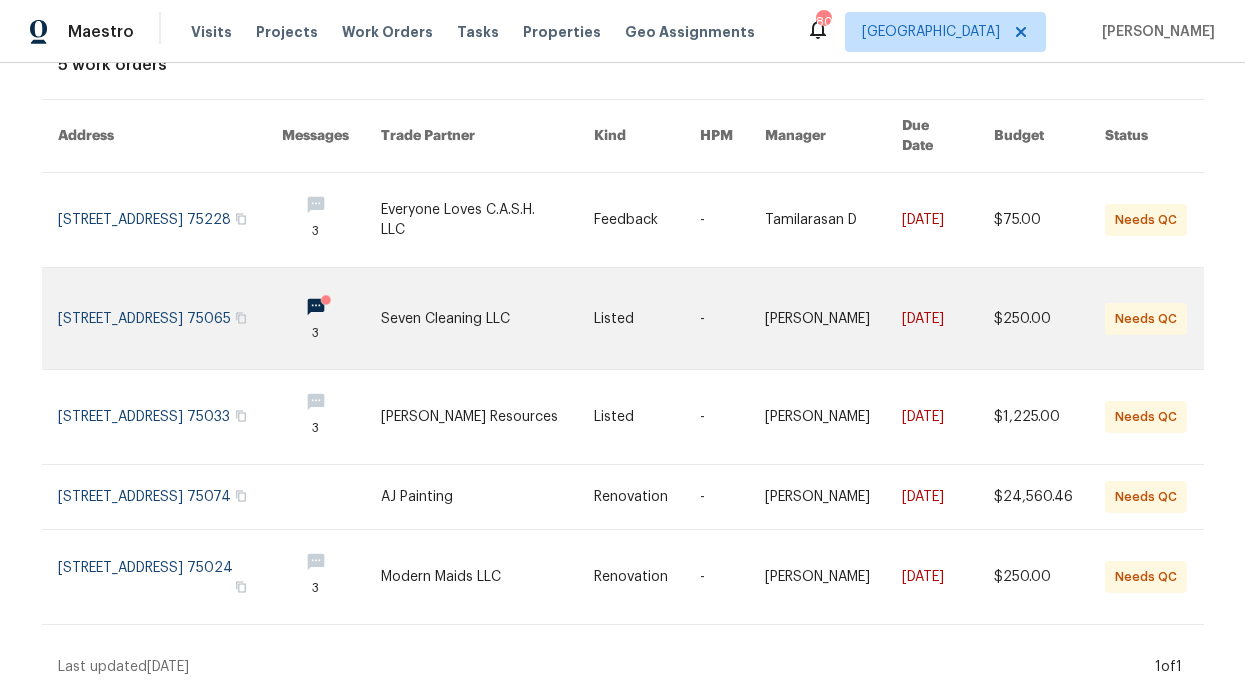 click at bounding box center (170, 318) 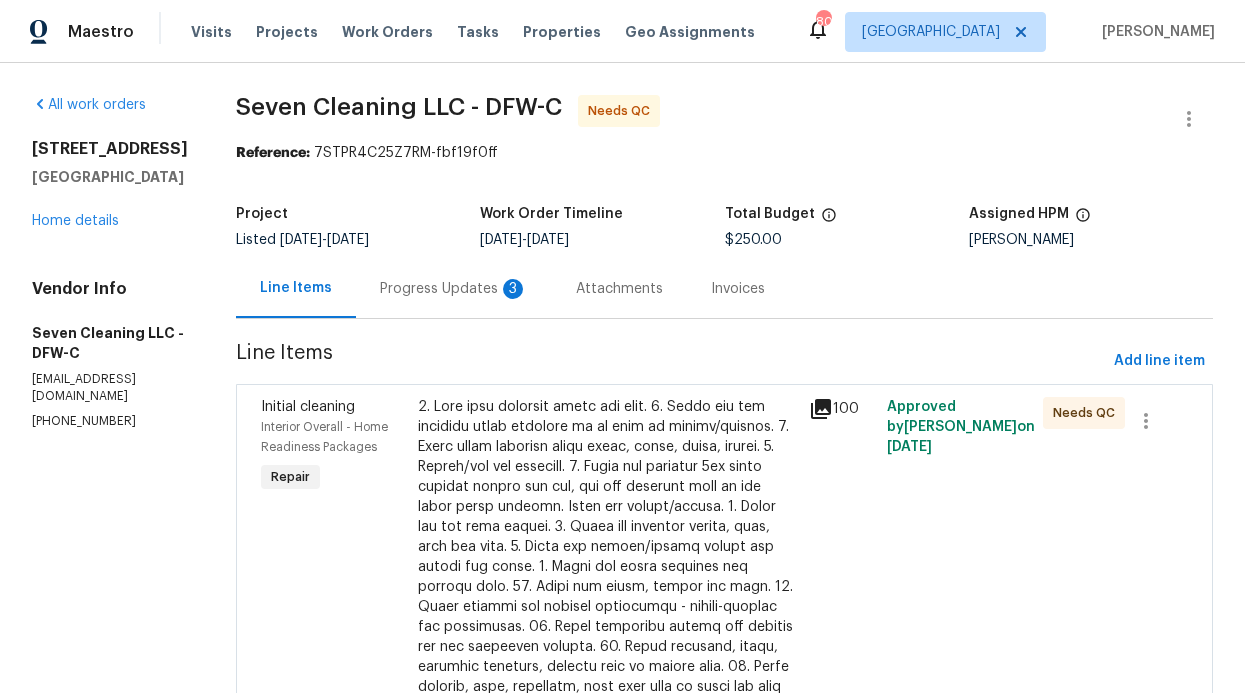 click on "Attachments" at bounding box center [619, 289] 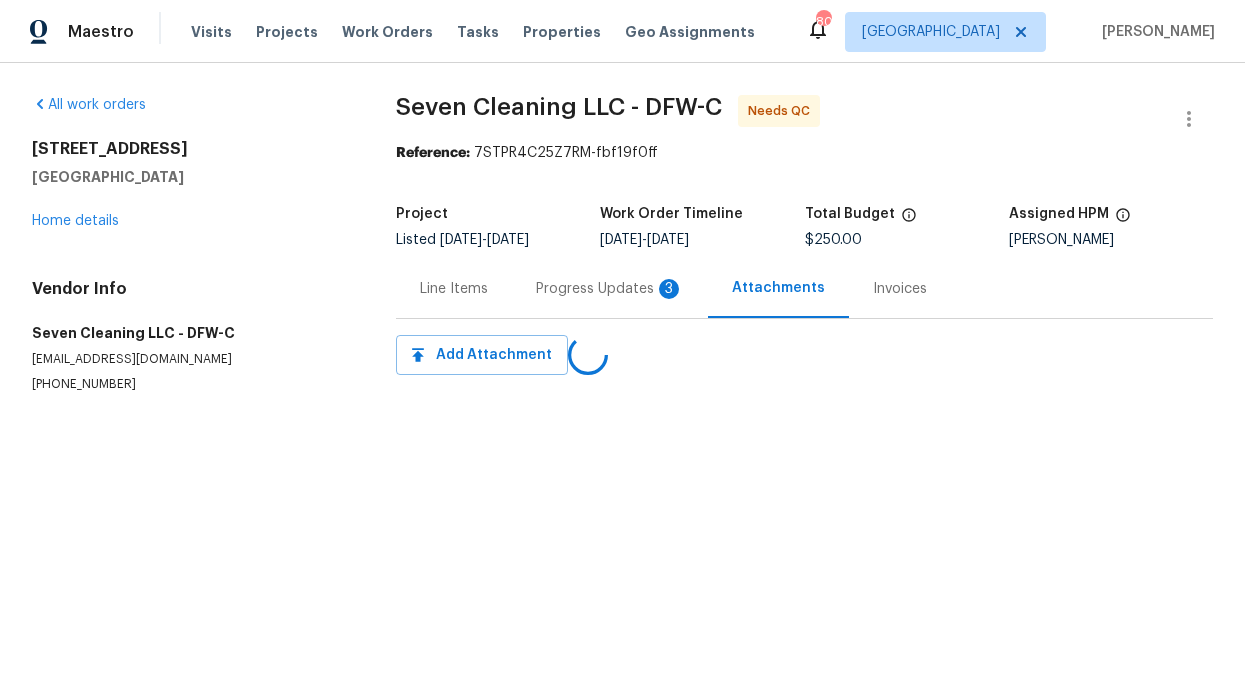 click on "Line Items" at bounding box center (454, 288) 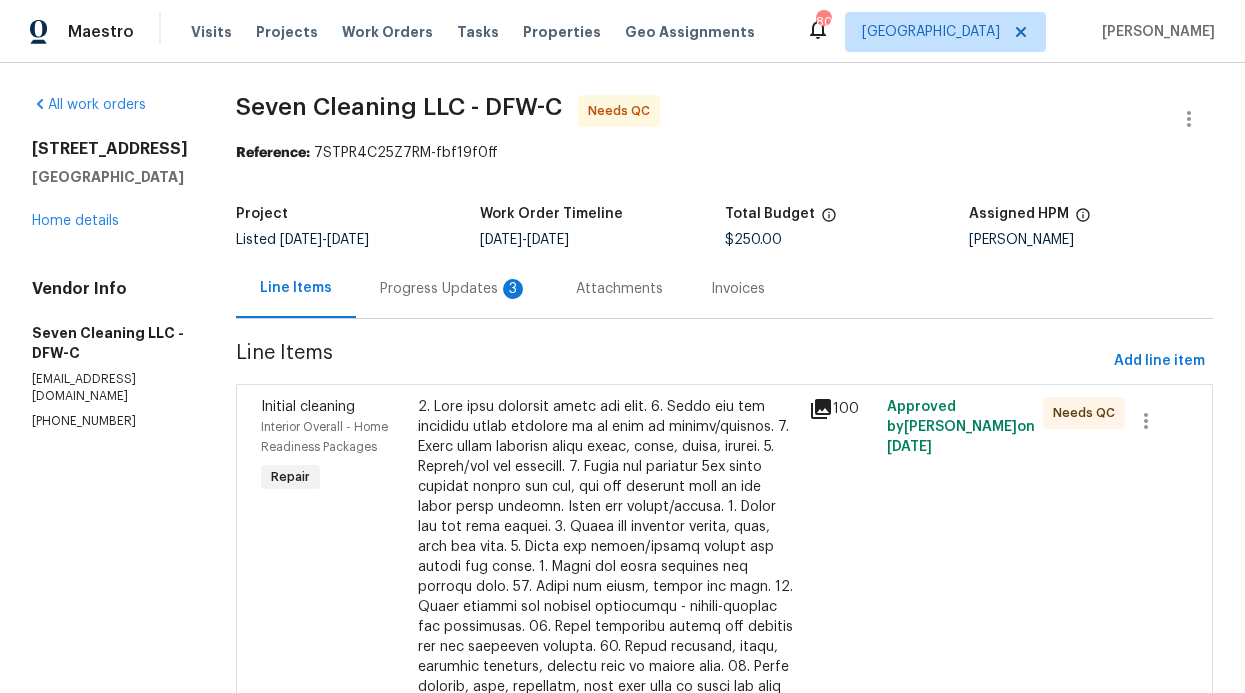 click on "Progress Updates 3" at bounding box center (454, 288) 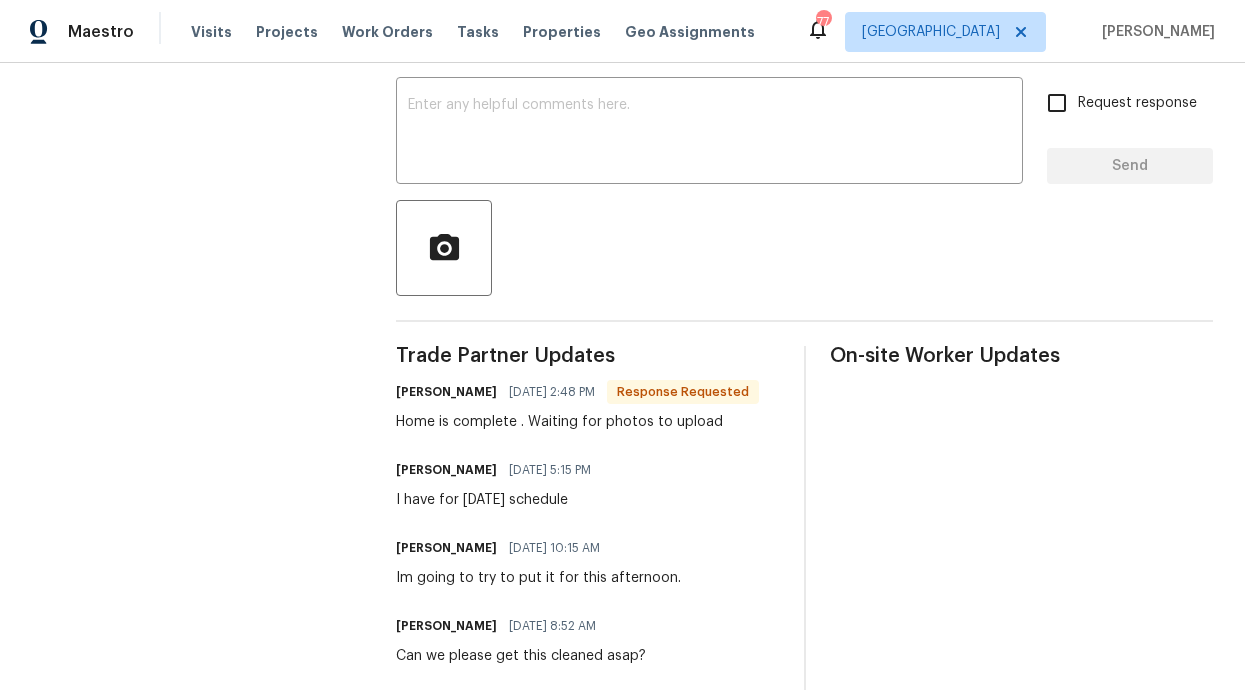 scroll, scrollTop: 0, scrollLeft: 0, axis: both 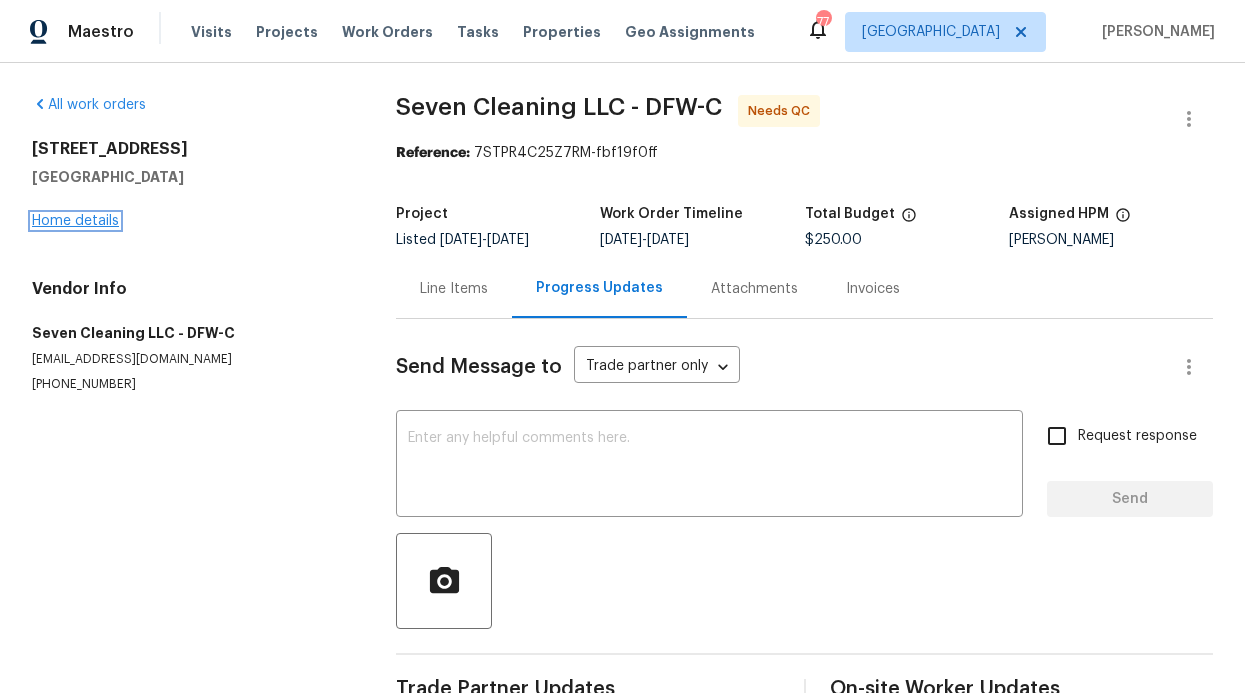 click on "Home details" at bounding box center [75, 221] 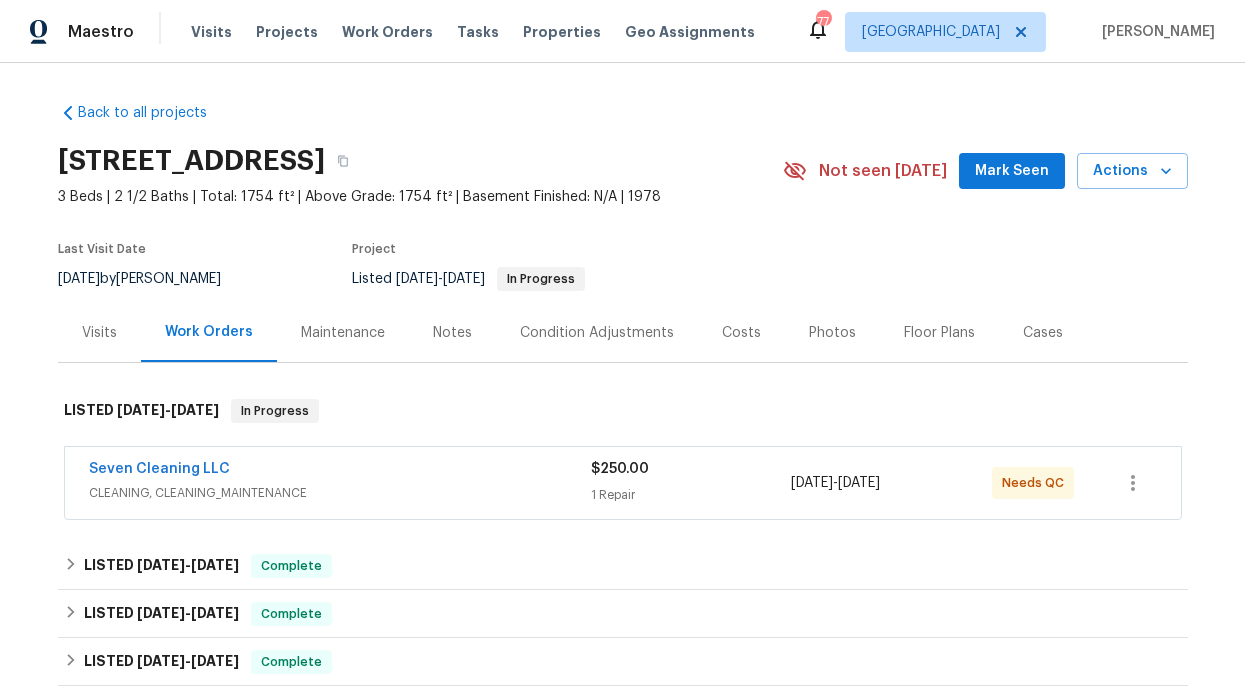 click on "$250.00" at bounding box center (691, 469) 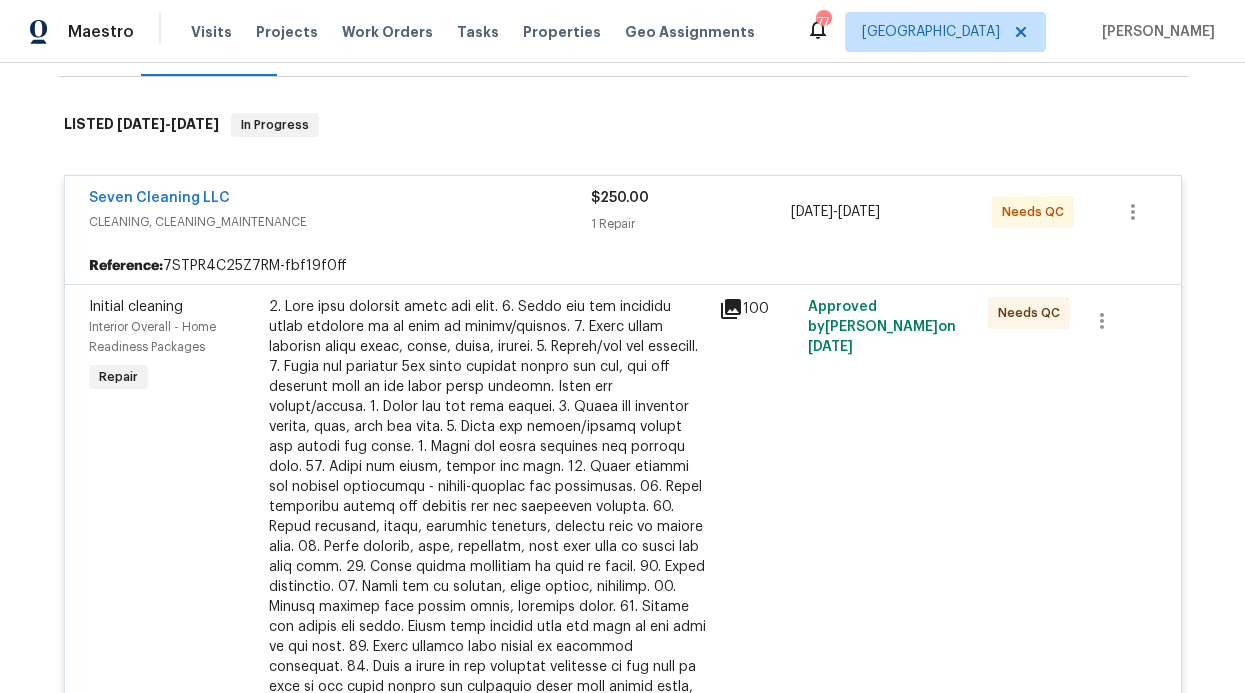 scroll, scrollTop: 535, scrollLeft: 0, axis: vertical 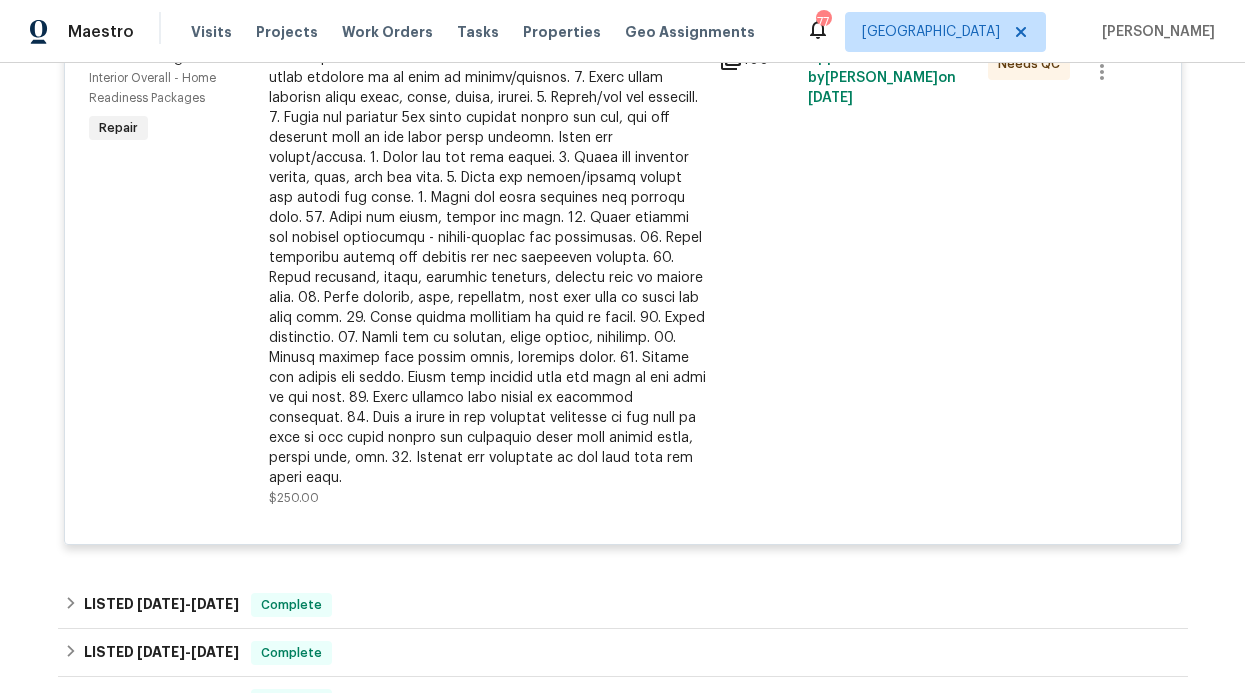 click at bounding box center [488, 268] 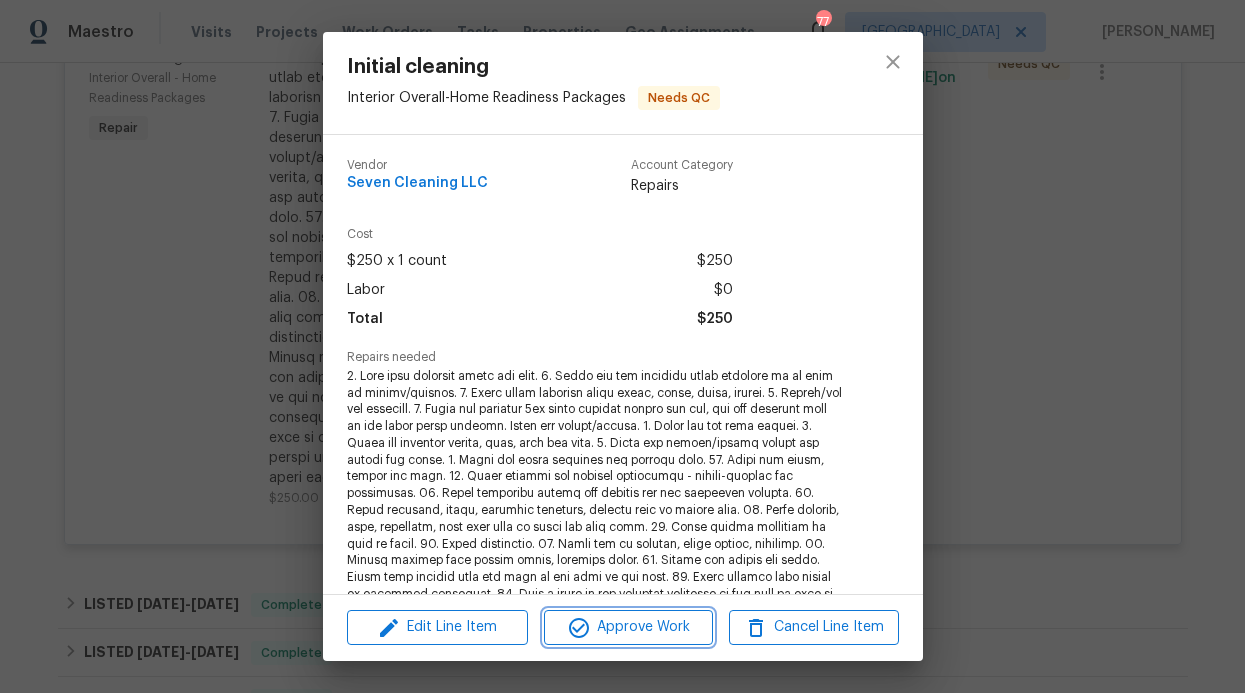 click 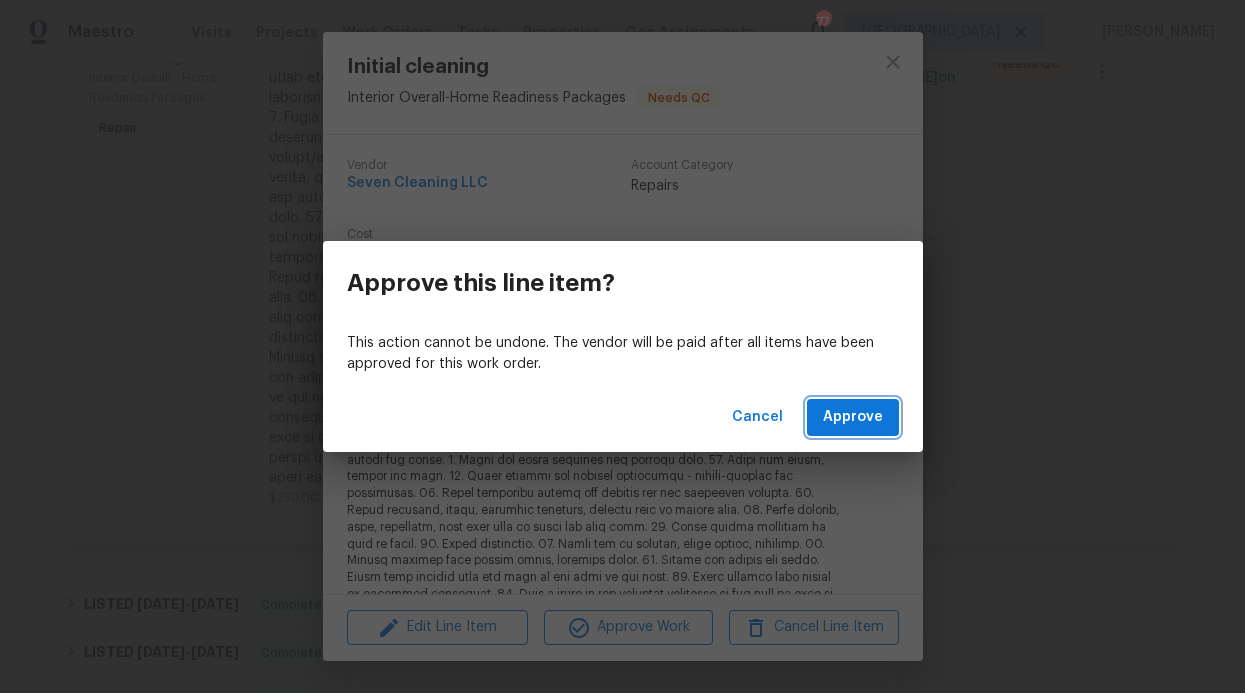 click on "Approve" at bounding box center (853, 417) 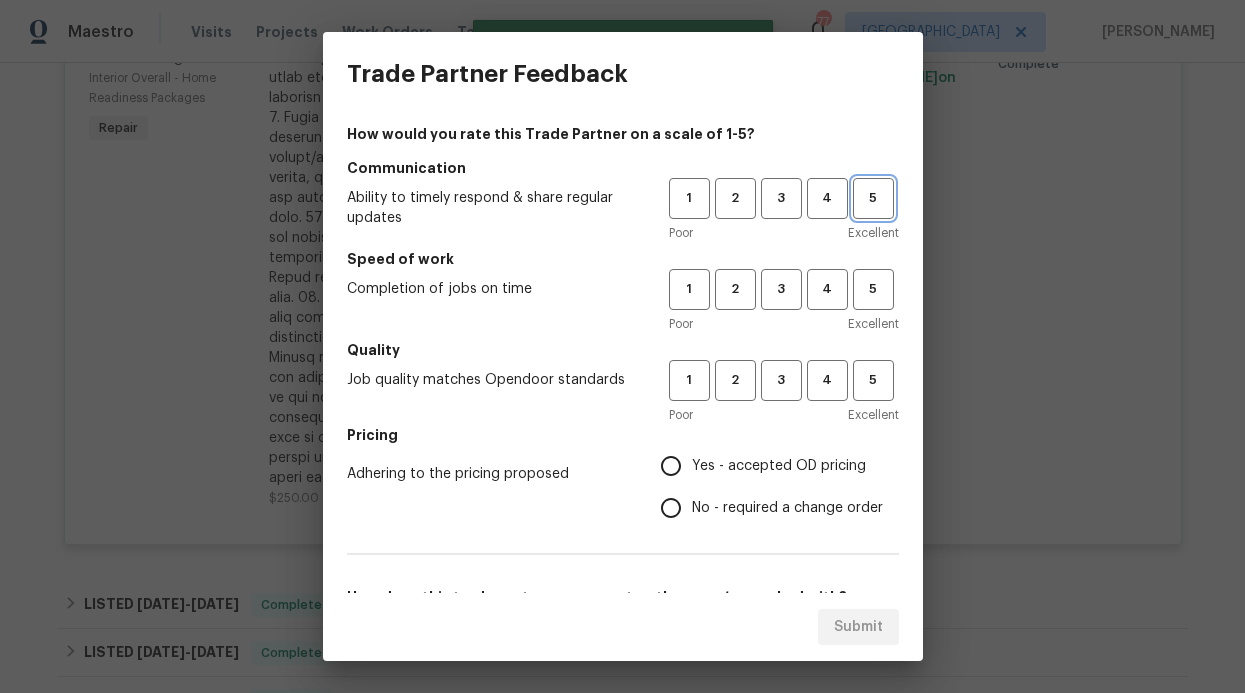 click on "5" at bounding box center [873, 198] 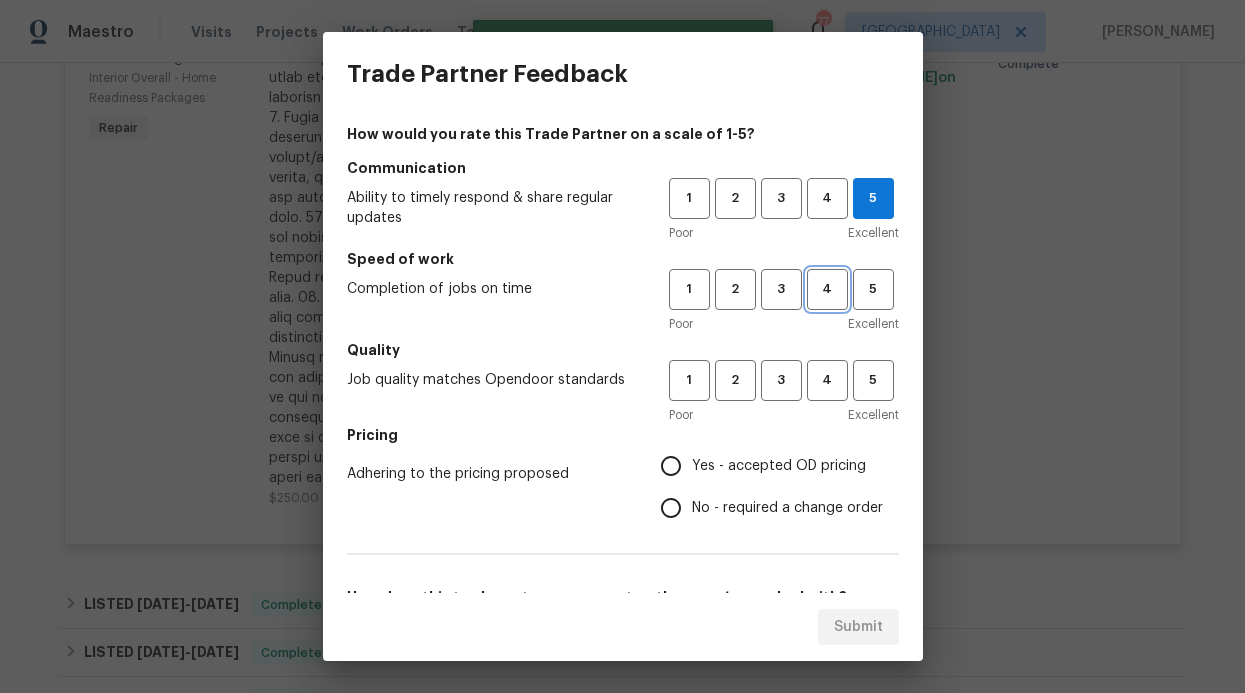 click on "4" at bounding box center [827, 289] 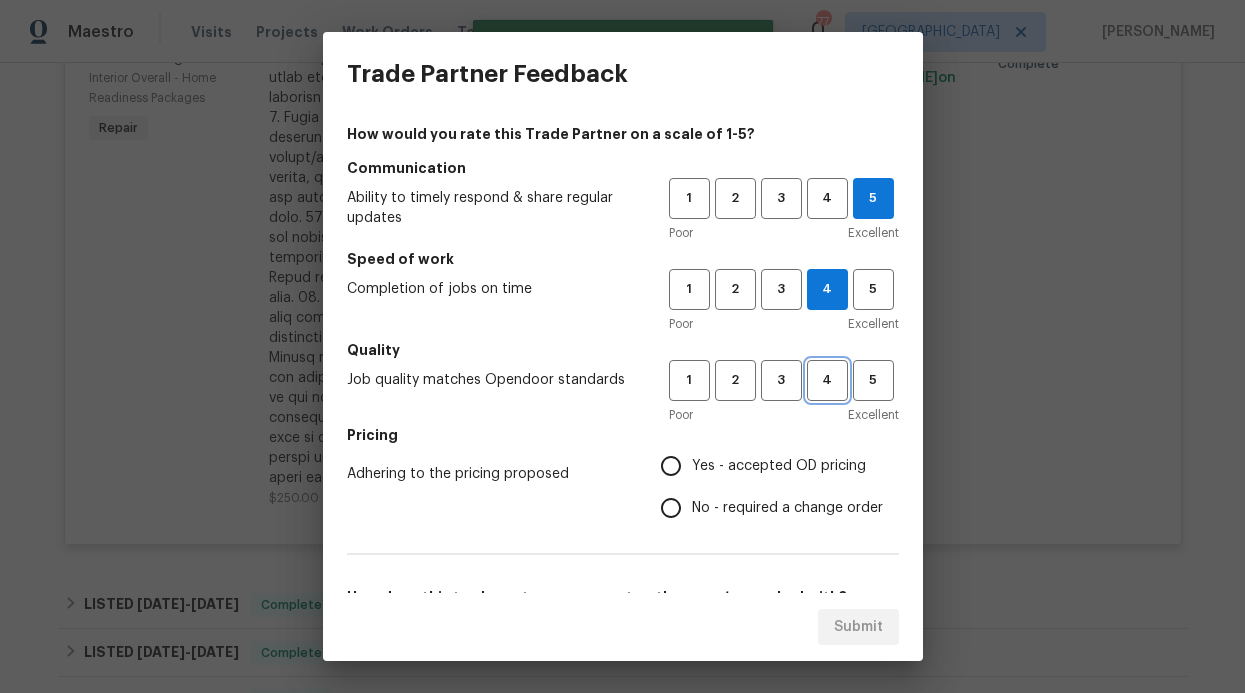 click on "4" at bounding box center (827, 380) 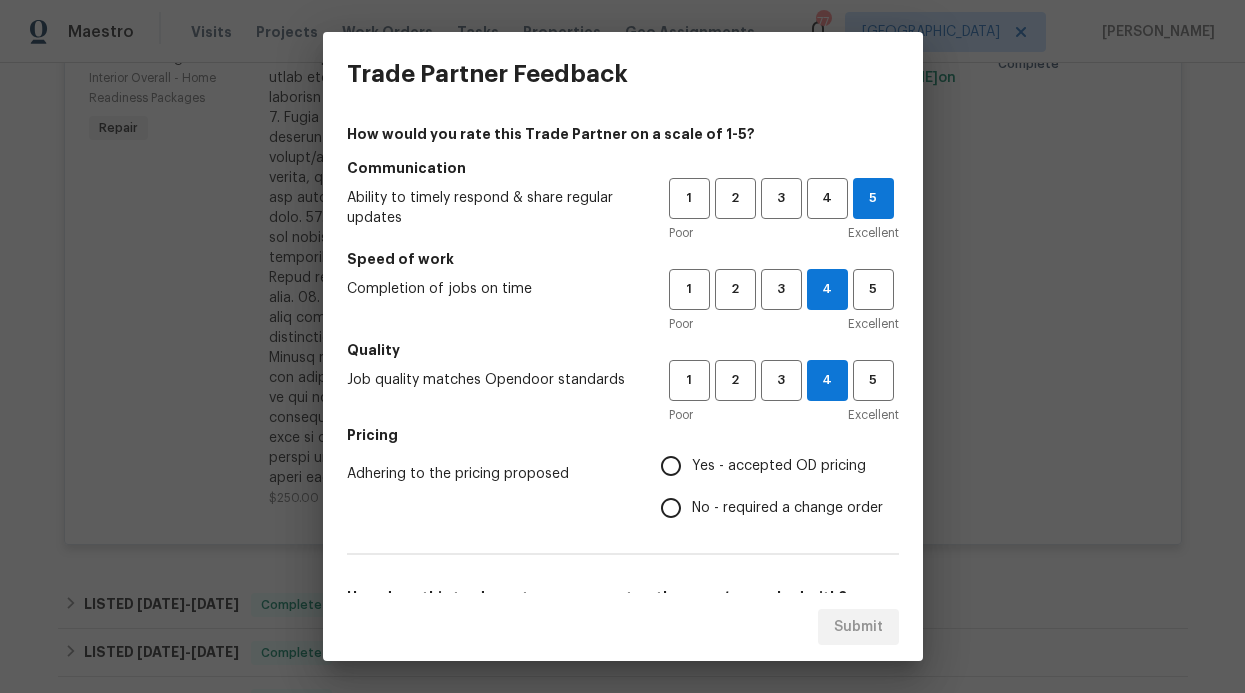 click on "Yes - accepted OD pricing" at bounding box center (779, 466) 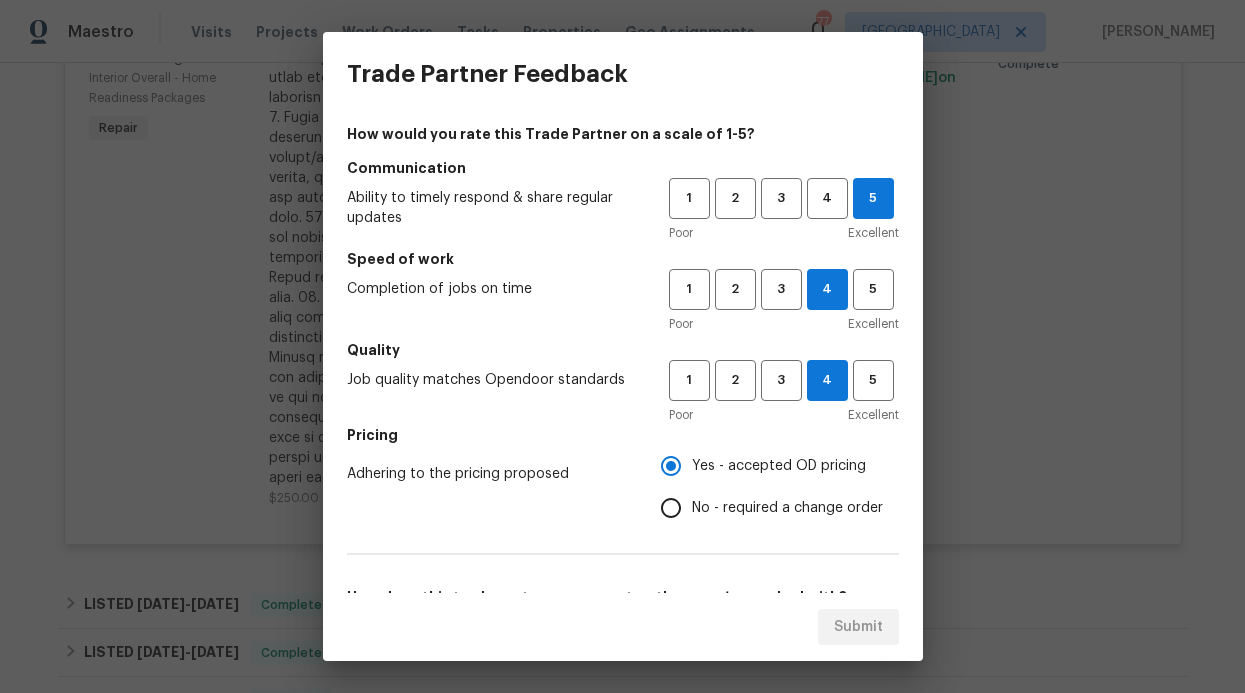 scroll, scrollTop: 146, scrollLeft: 0, axis: vertical 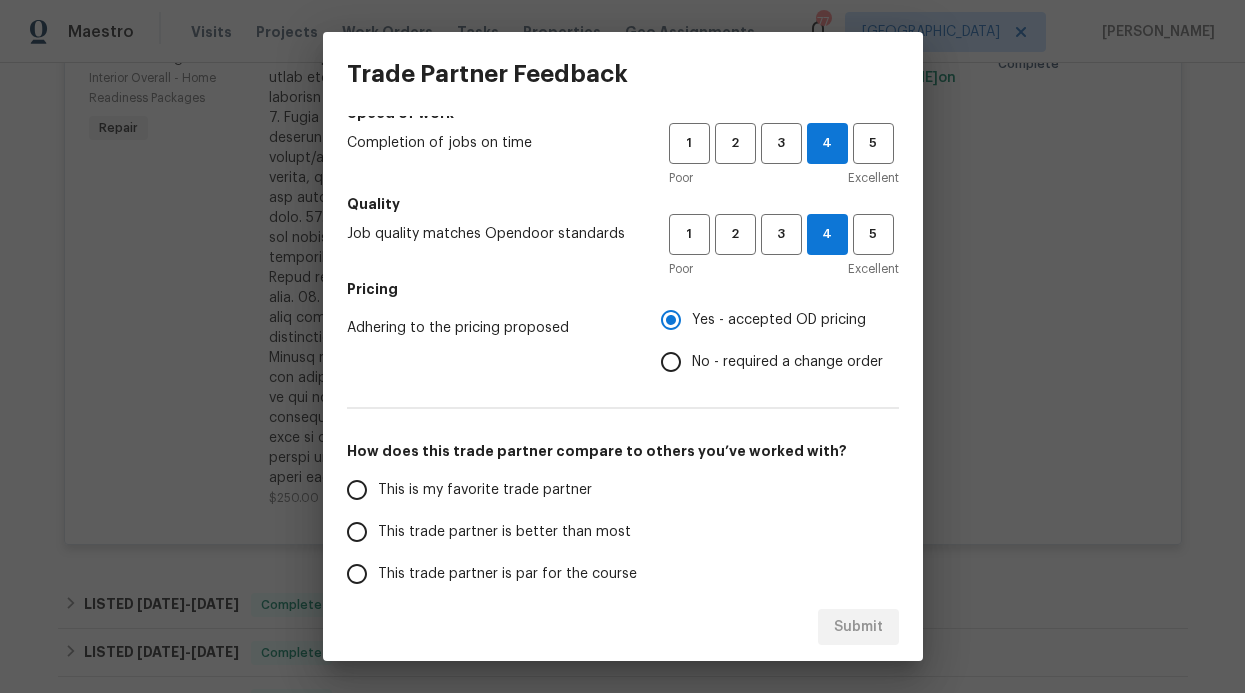 click on "This trade partner is better than most" at bounding box center [504, 532] 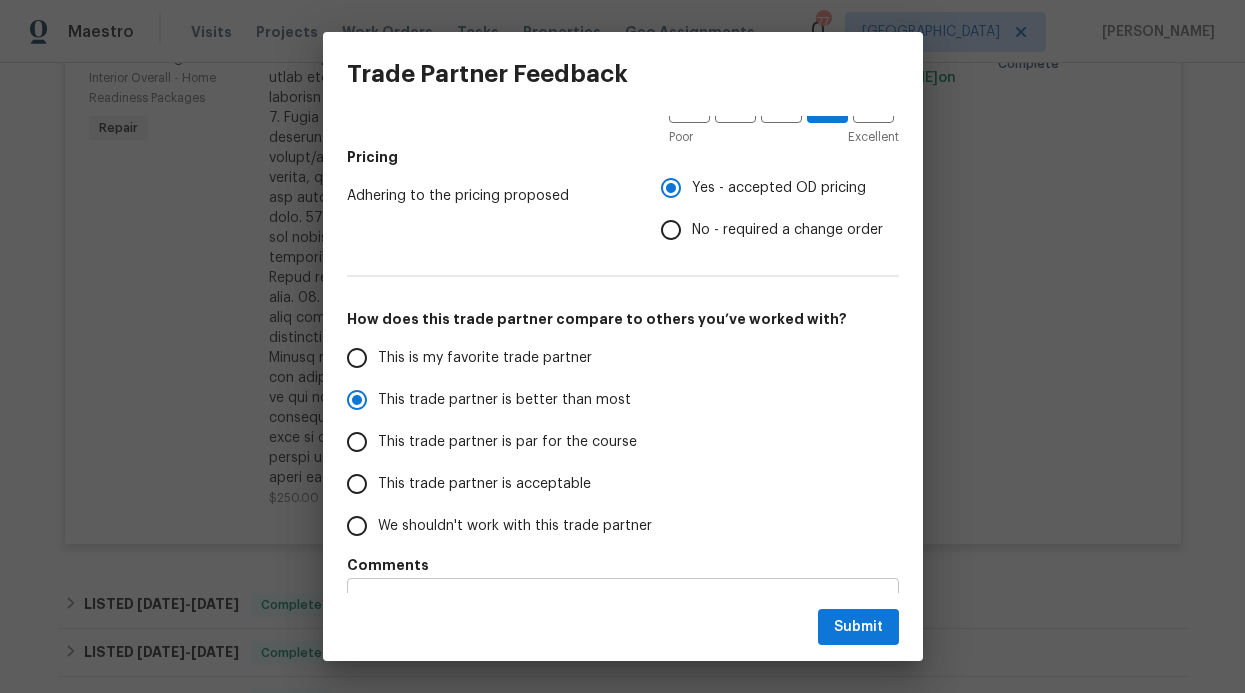 scroll, scrollTop: 322, scrollLeft: 0, axis: vertical 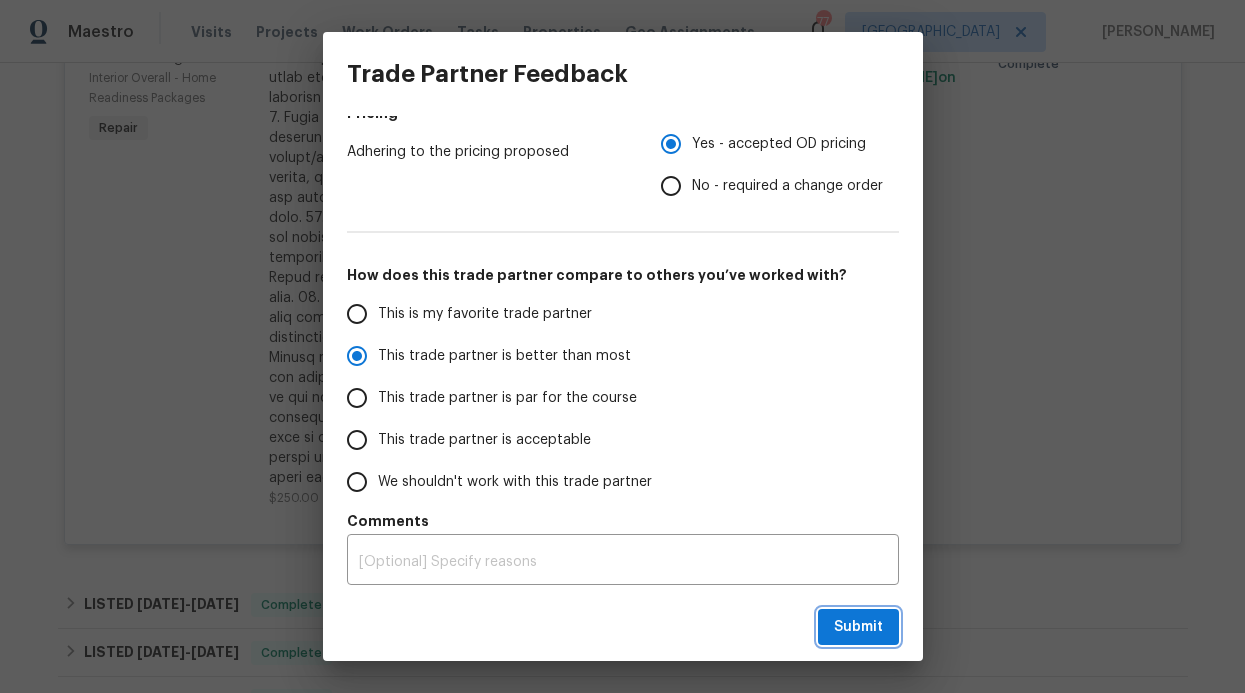 click on "Submit" at bounding box center [858, 627] 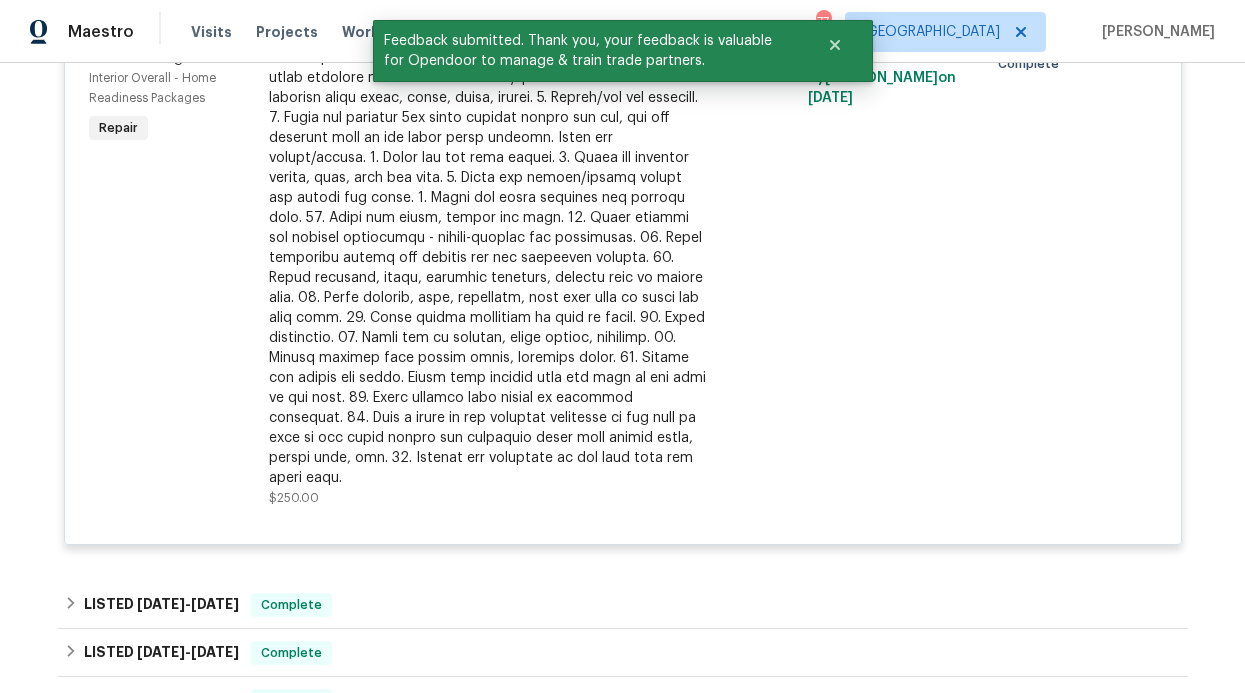 scroll, scrollTop: 0, scrollLeft: 0, axis: both 